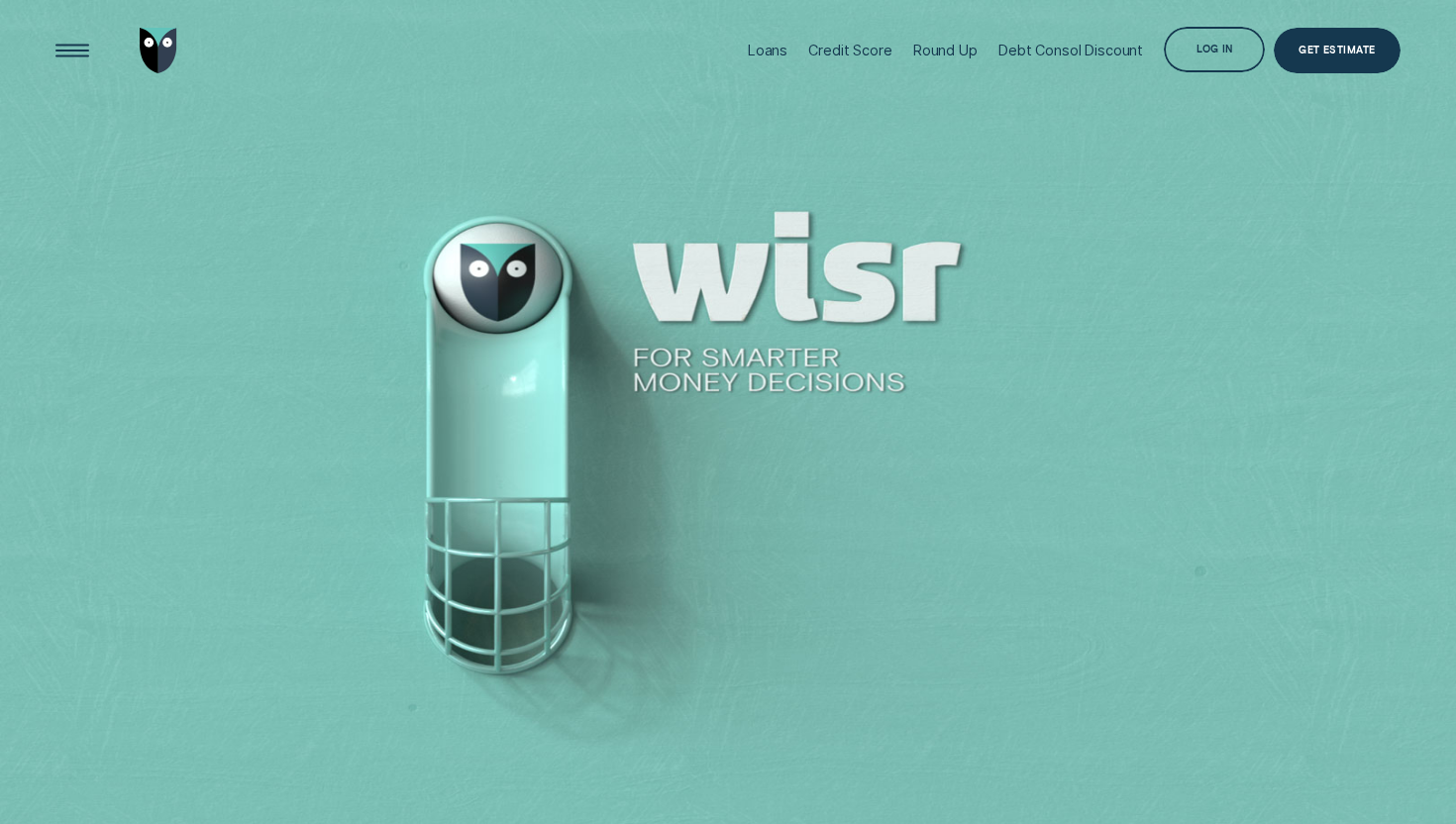 scroll, scrollTop: 0, scrollLeft: 0, axis: both 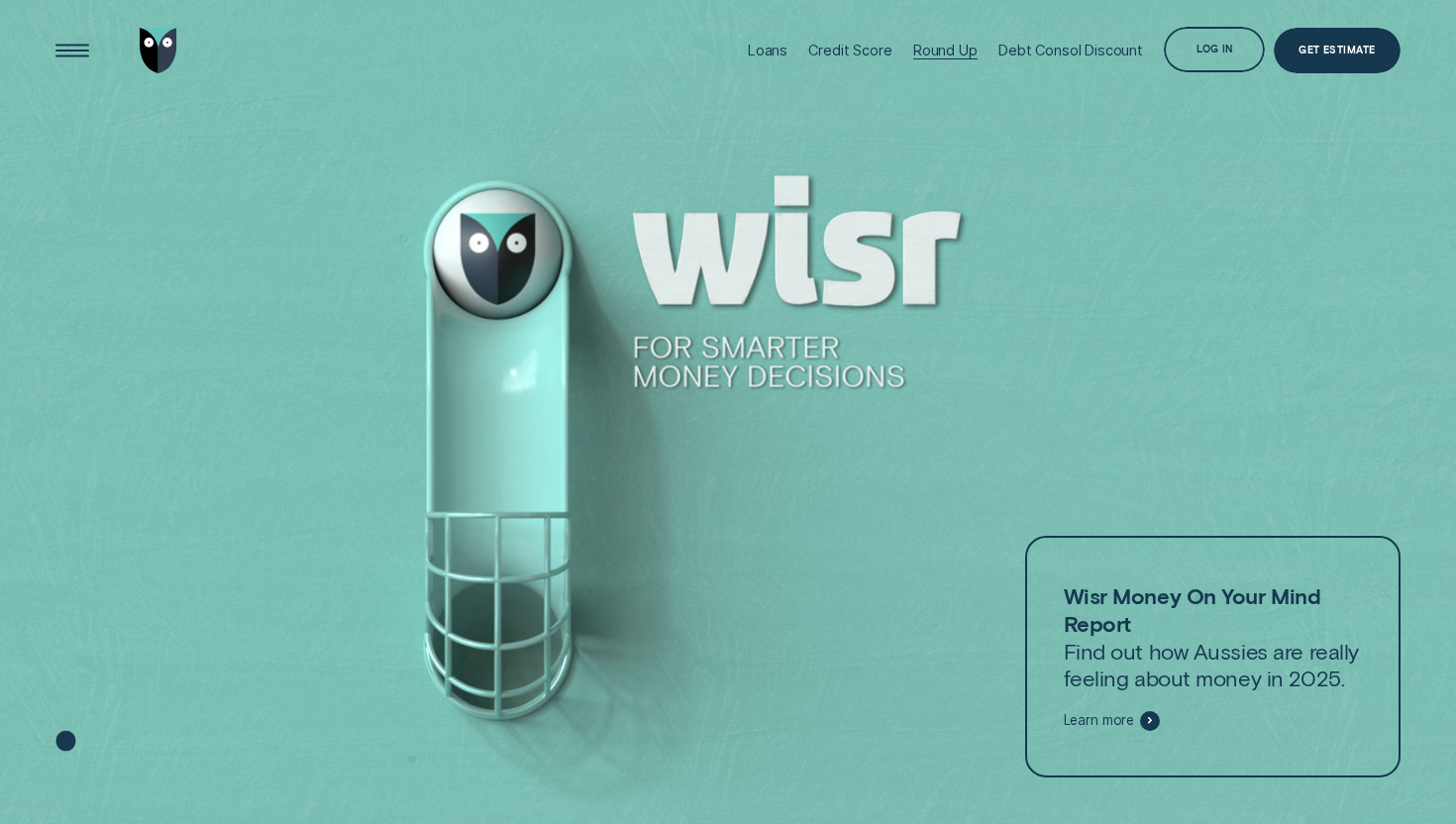 click on "Round Up" at bounding box center [945, 50] 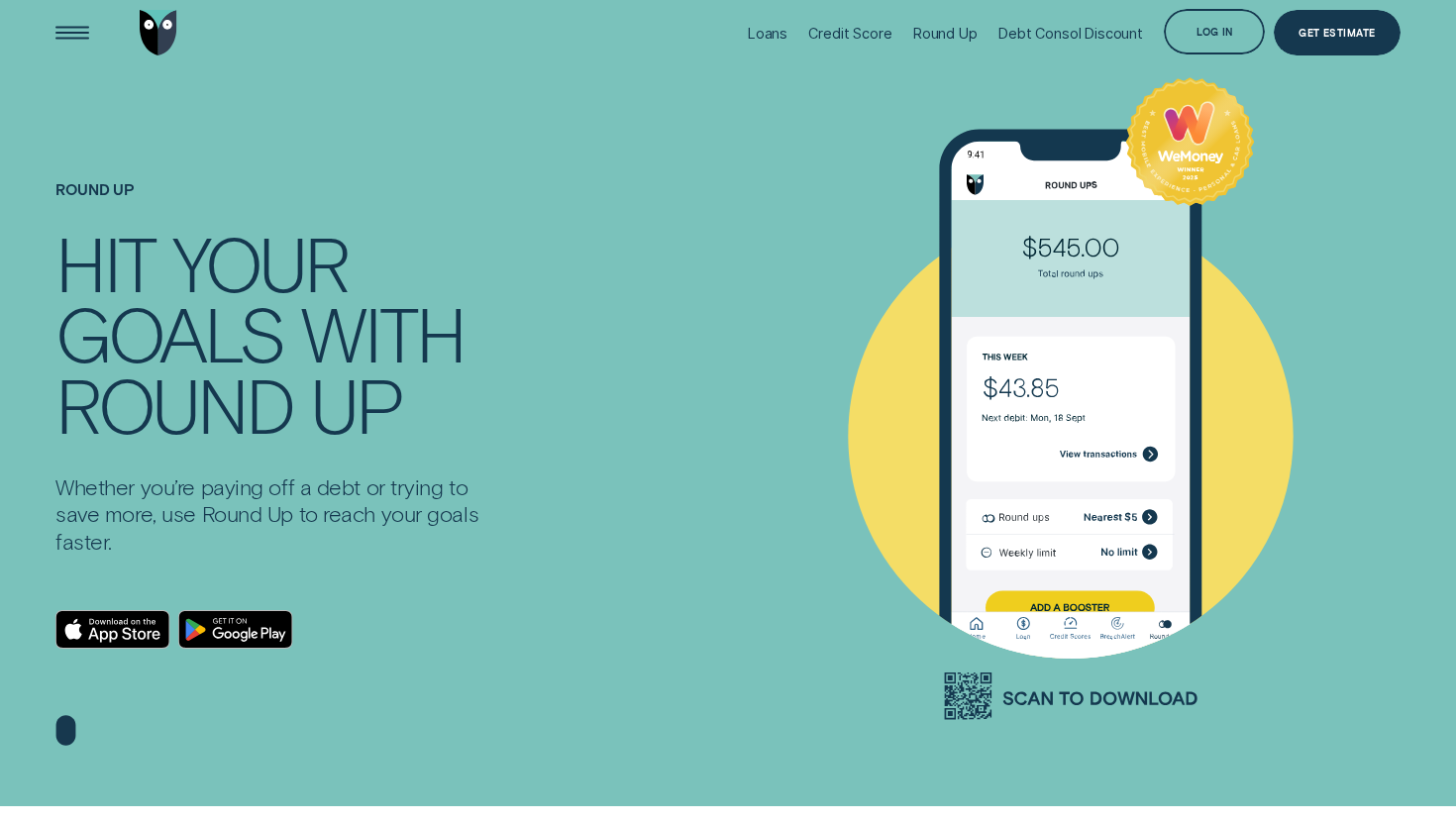 scroll, scrollTop: 0, scrollLeft: 0, axis: both 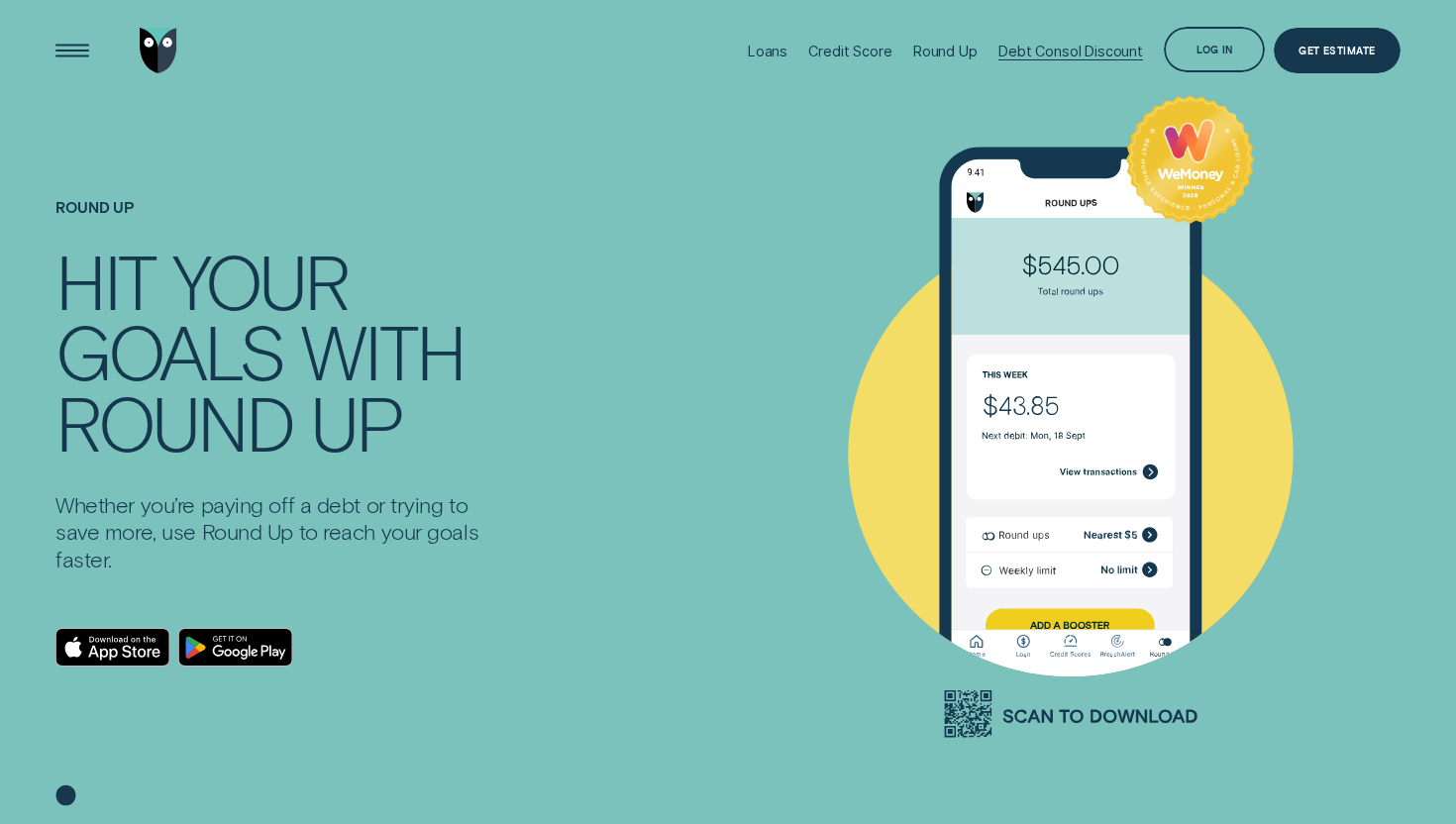 click on "Debt Consol Discount" at bounding box center (1071, 51) 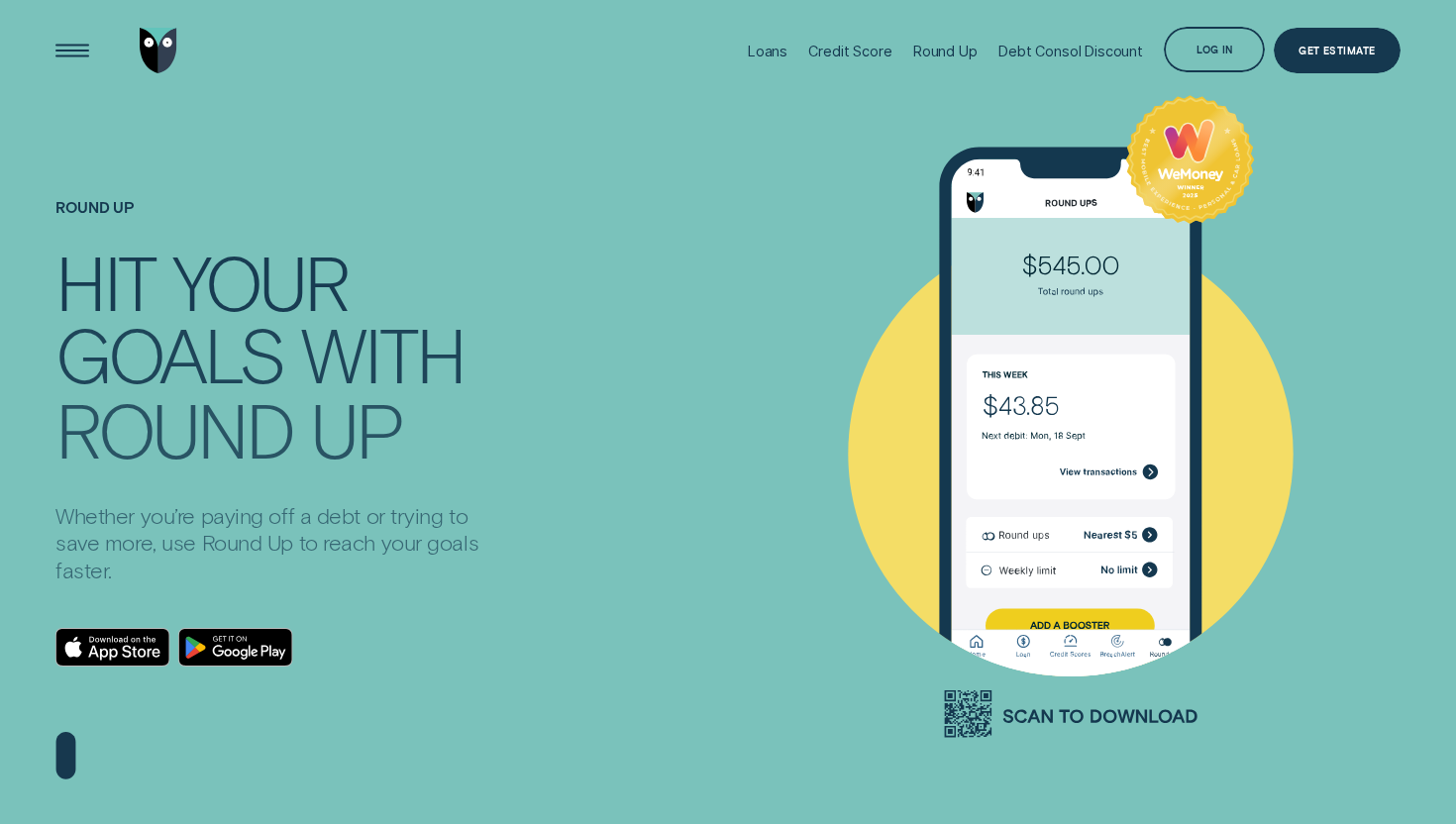 scroll, scrollTop: 0, scrollLeft: 0, axis: both 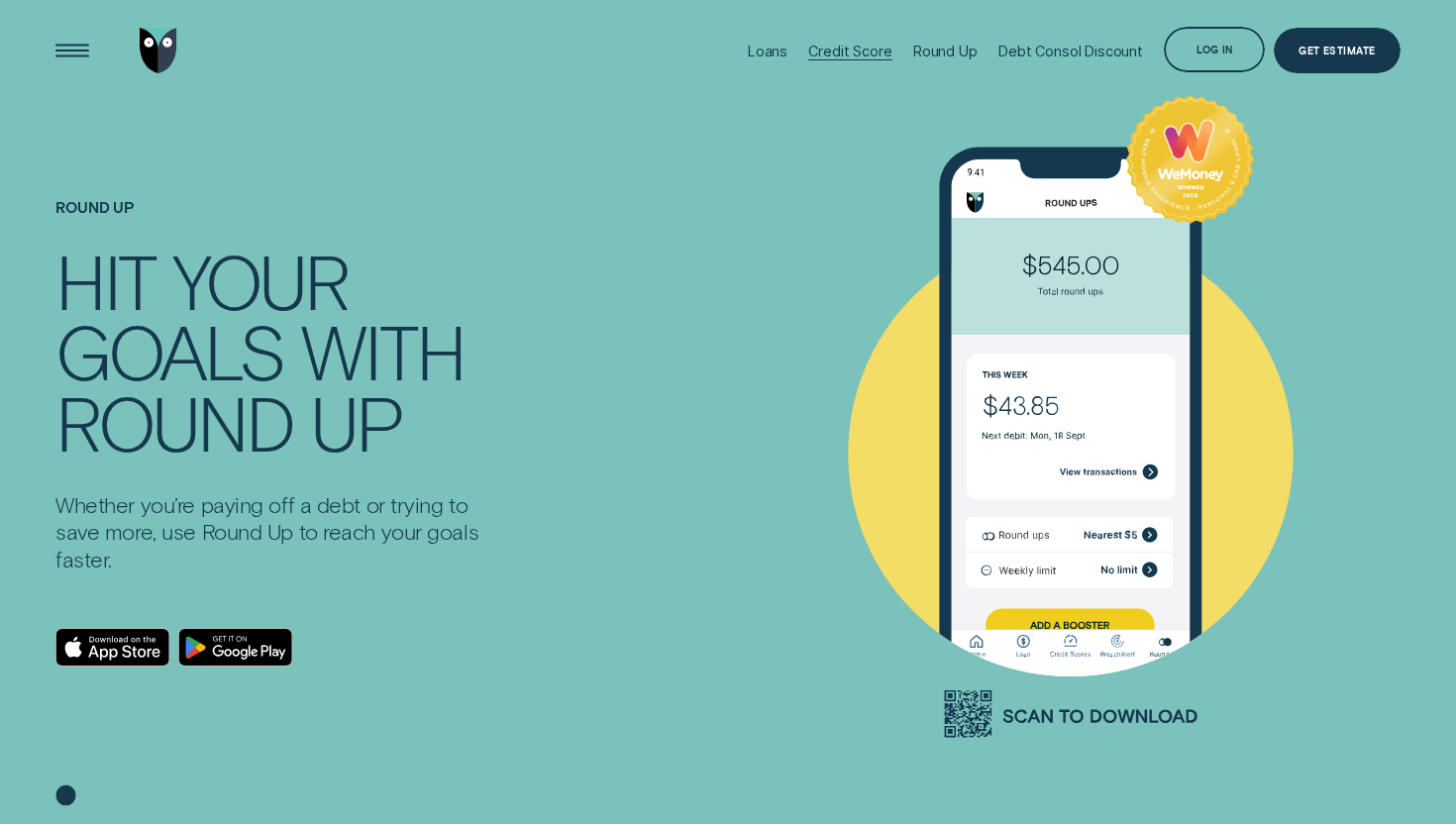 click on "Credit Score" at bounding box center [850, 51] 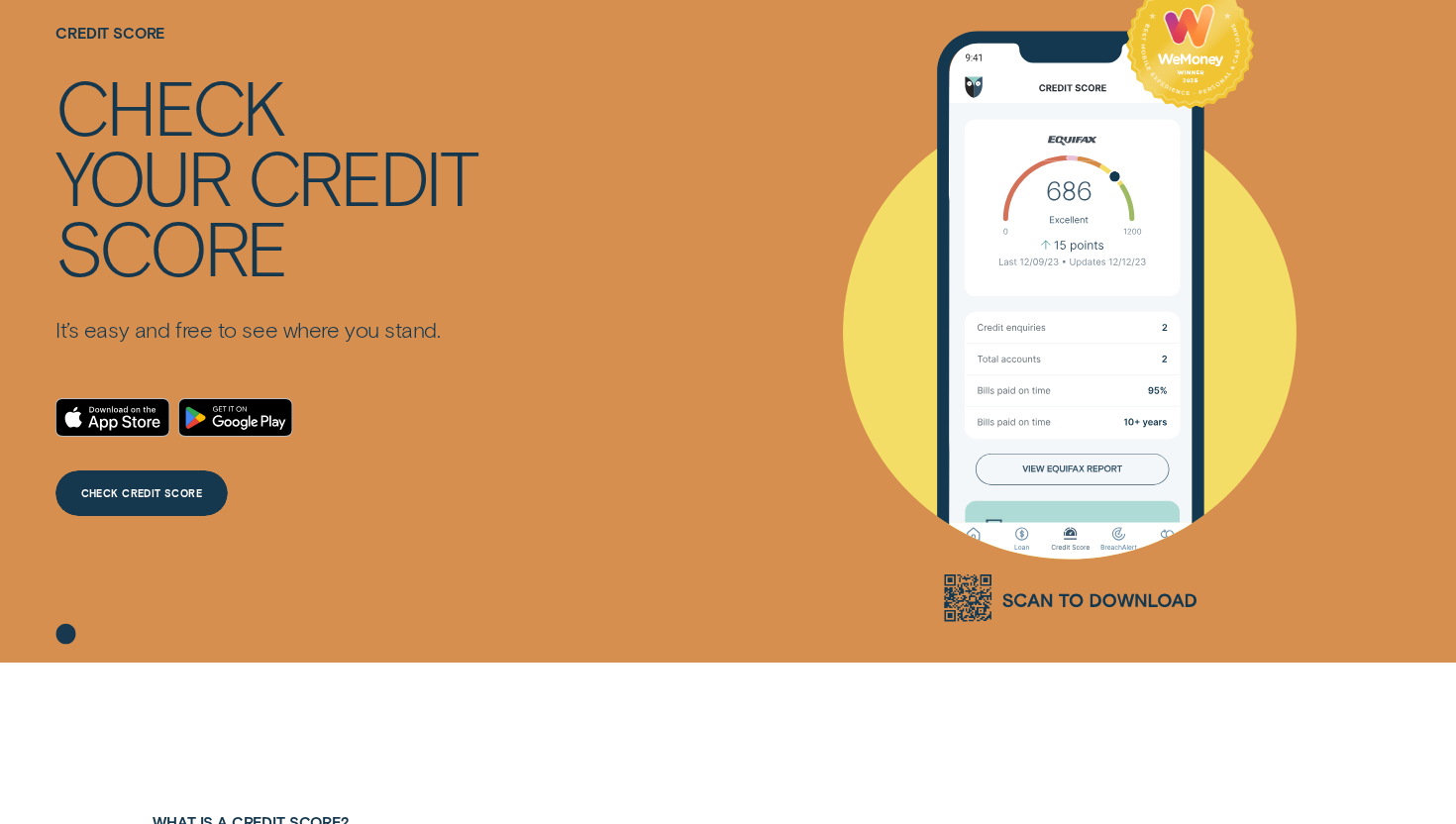 scroll, scrollTop: 162, scrollLeft: 0, axis: vertical 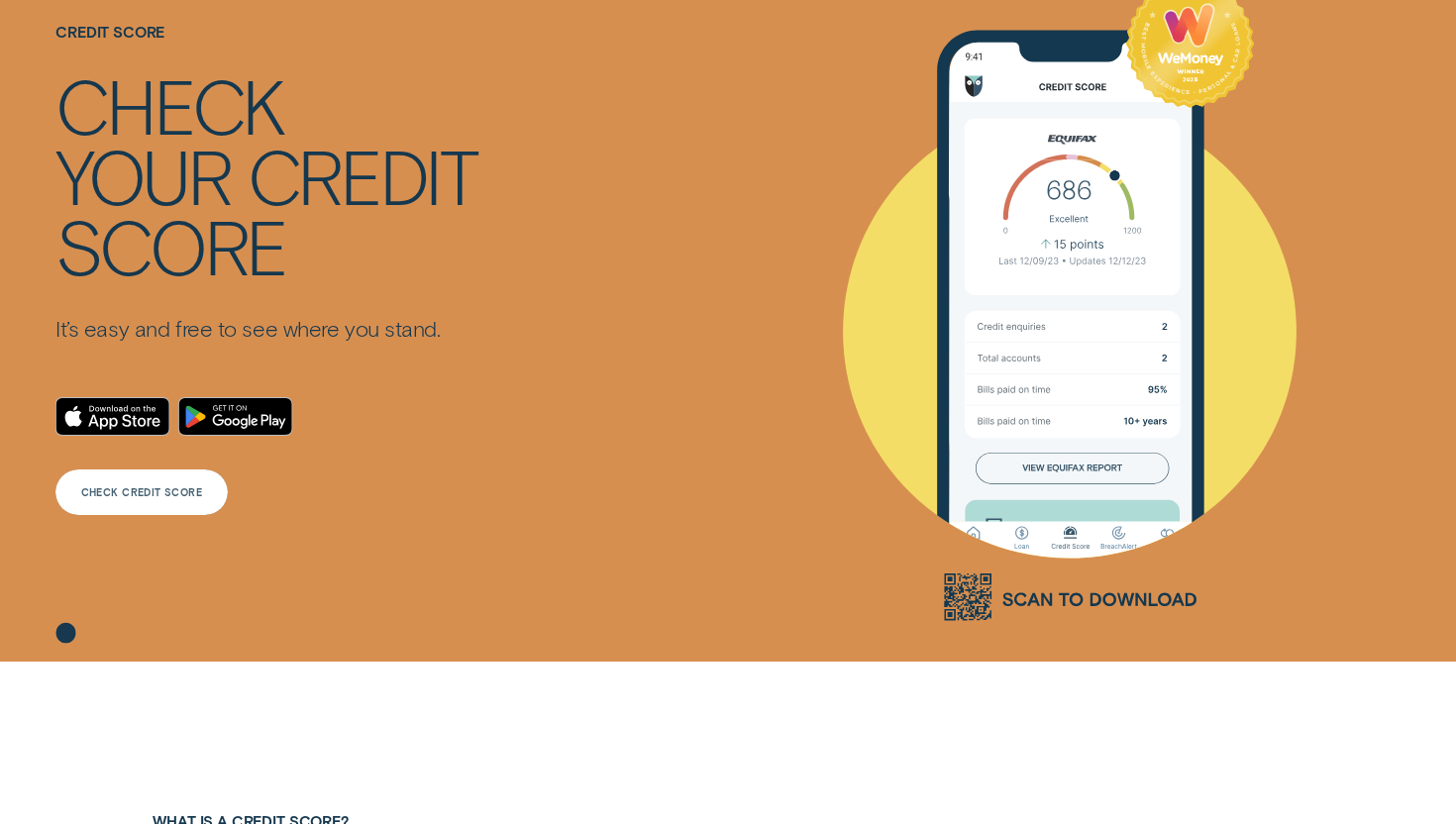 click on "CHECK CREDIT SCORE" at bounding box center [142, 492] 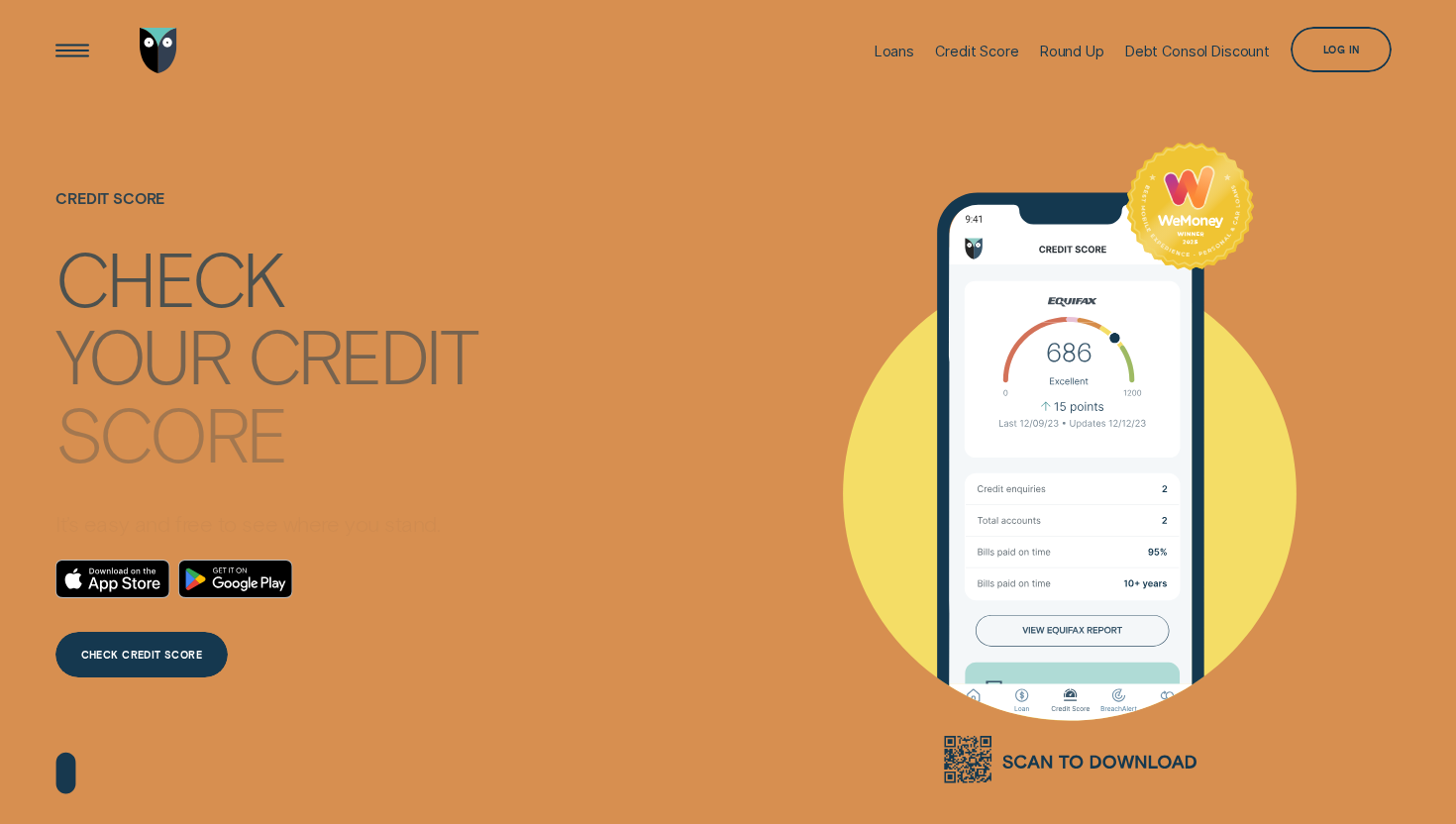 scroll, scrollTop: 162, scrollLeft: 0, axis: vertical 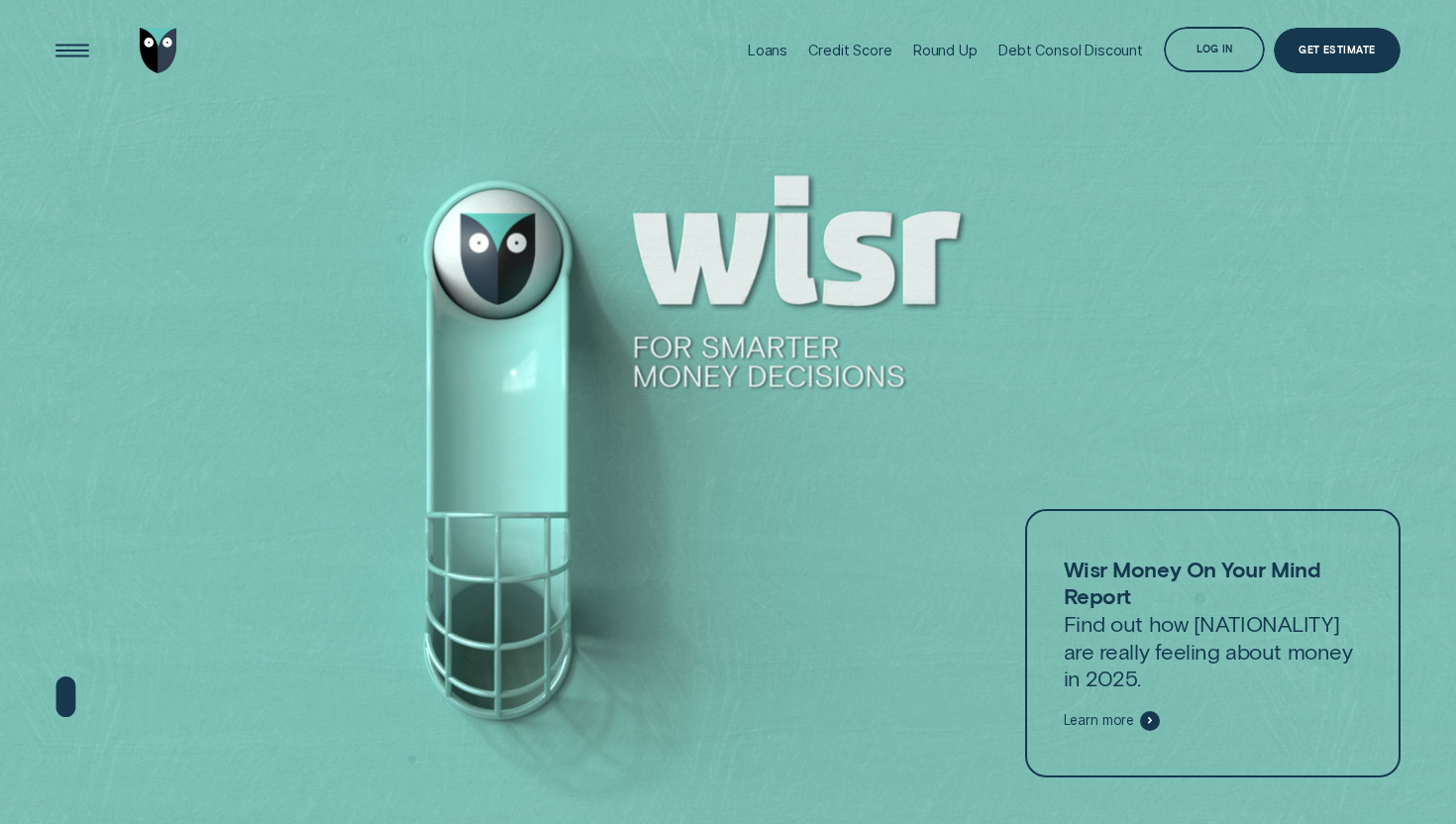 click at bounding box center [728, 412] 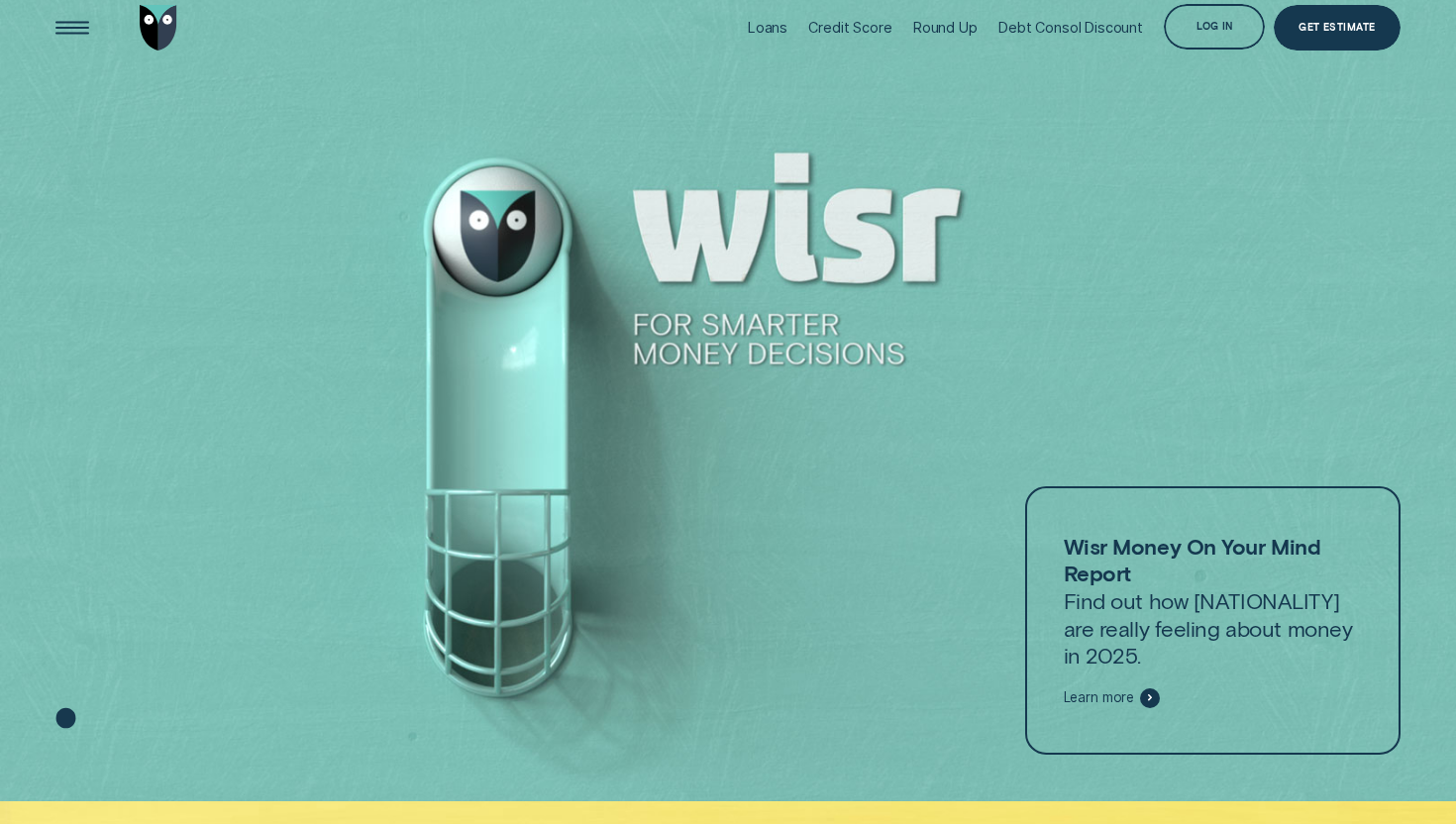 scroll, scrollTop: 0, scrollLeft: 0, axis: both 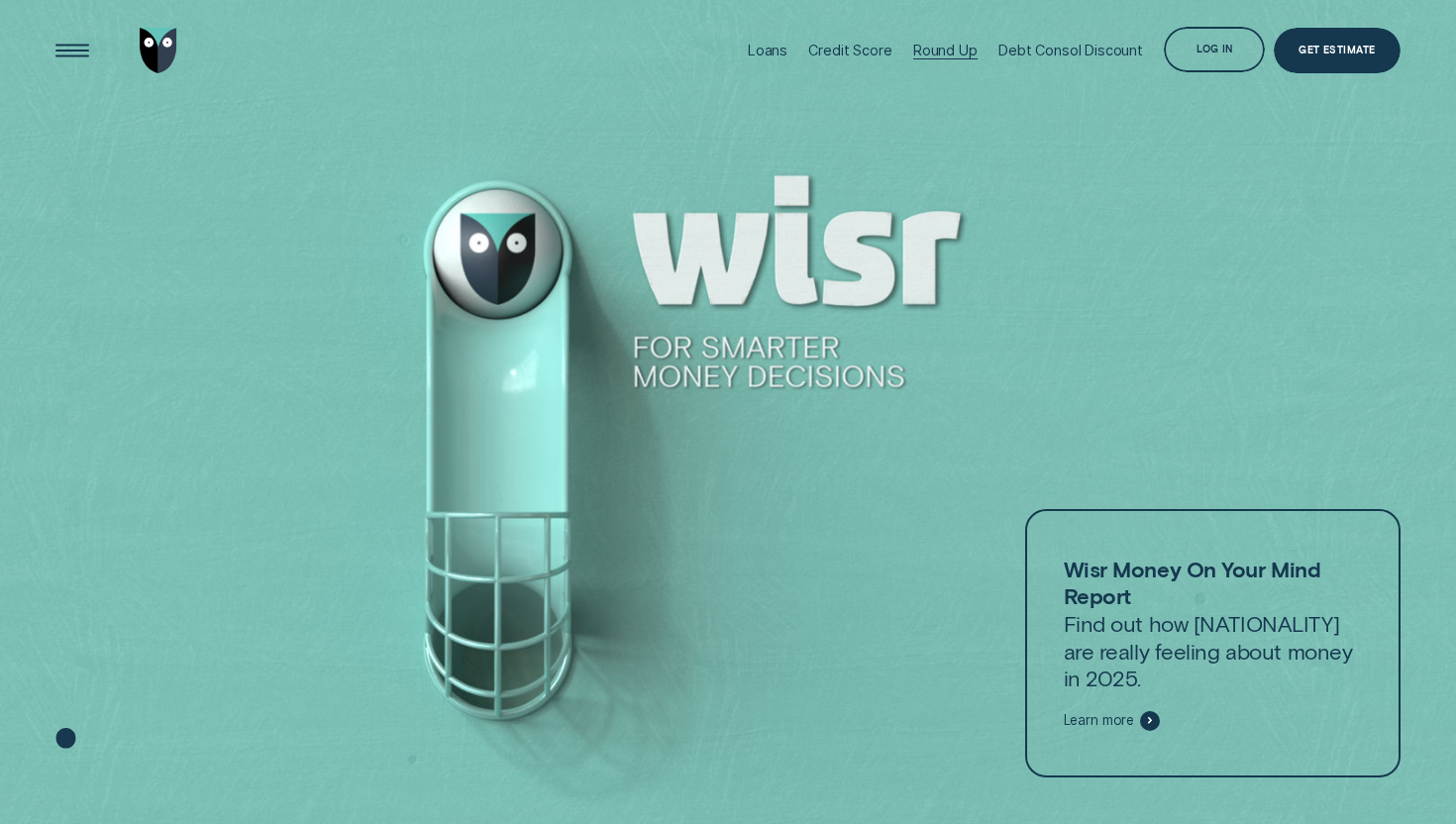 click on "Round Up" at bounding box center [945, 50] 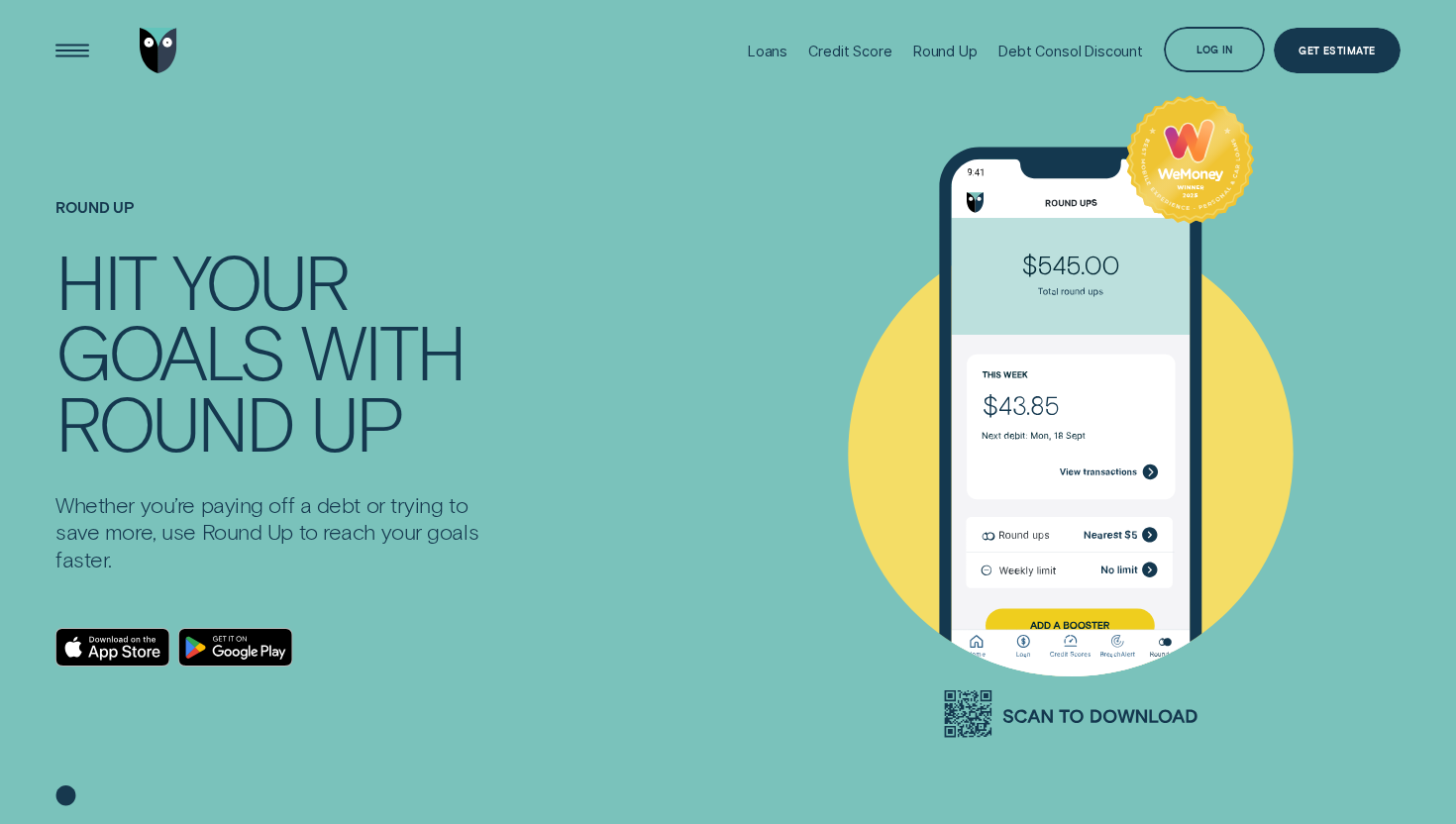 click 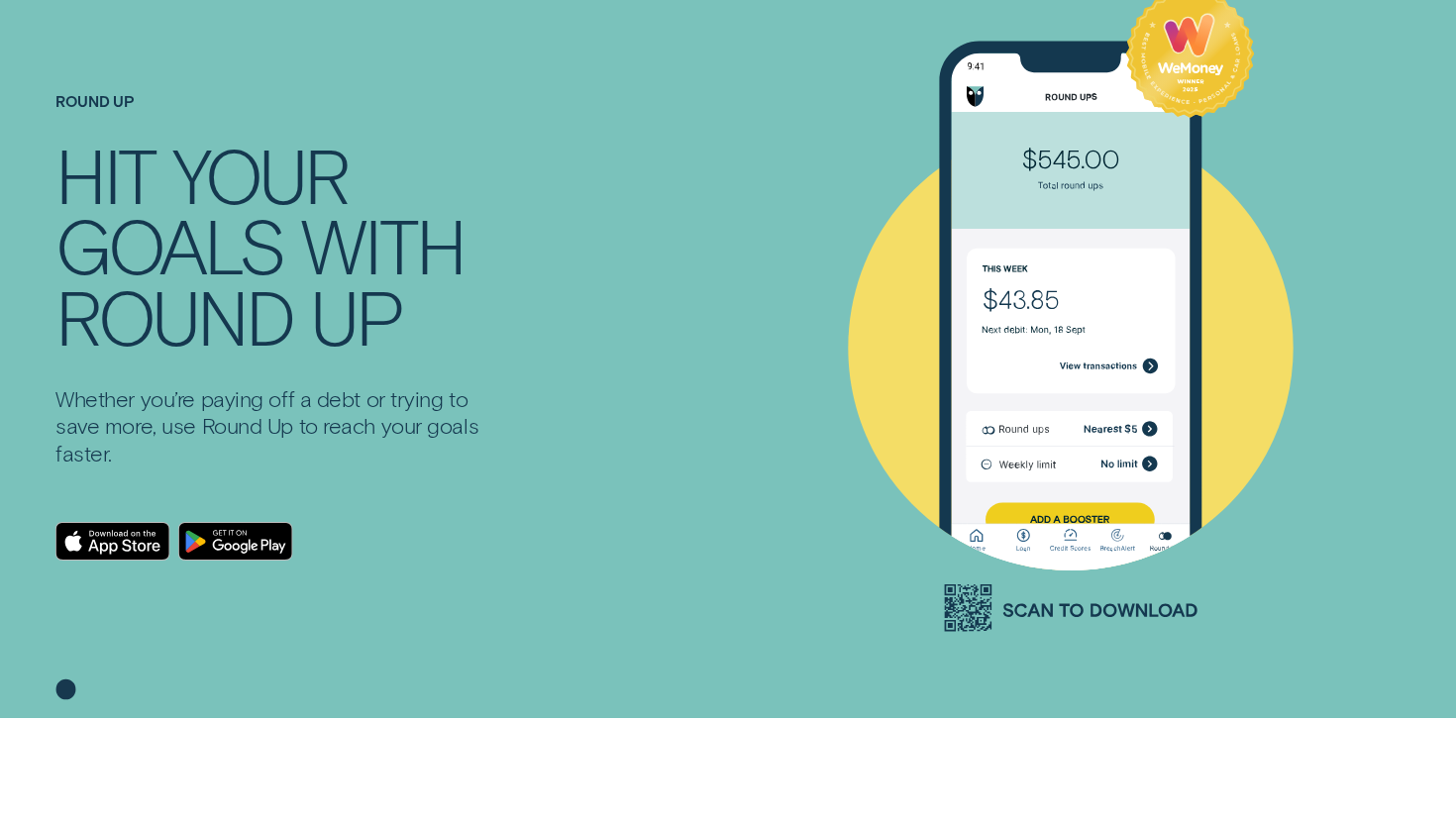 scroll, scrollTop: 0, scrollLeft: 0, axis: both 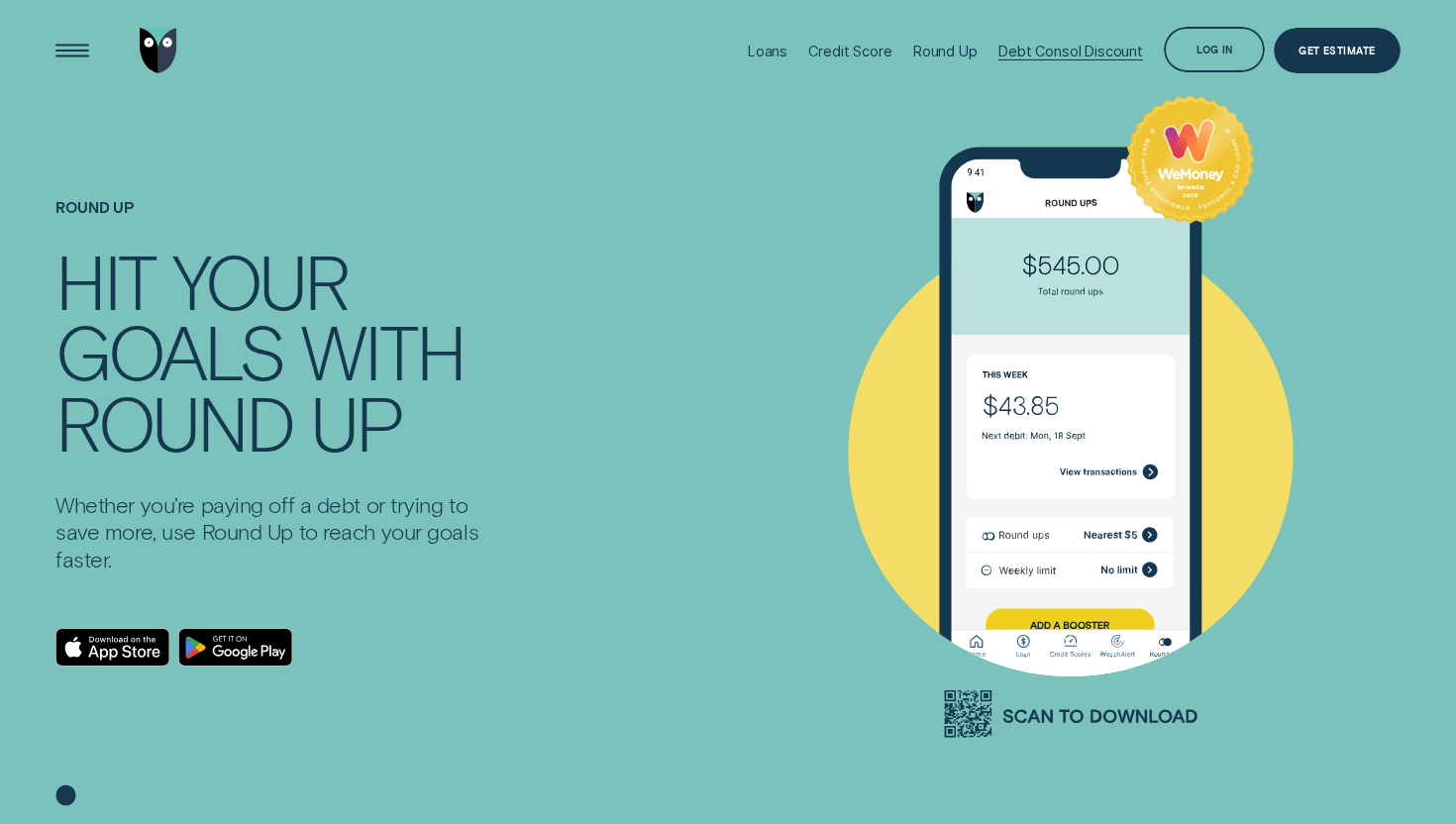 click on "Debt Consol Discount" at bounding box center [1071, 51] 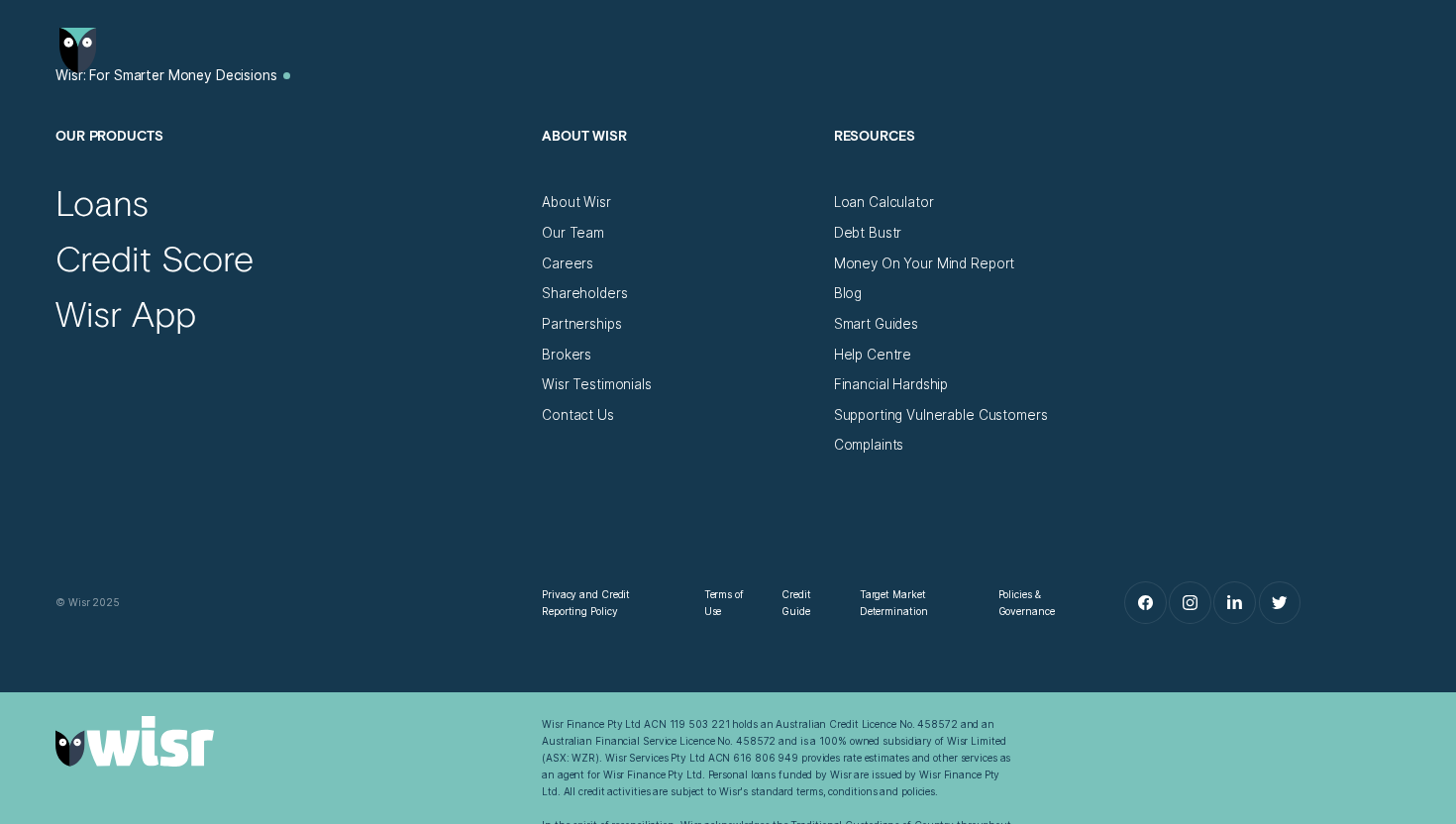 scroll, scrollTop: 0, scrollLeft: 0, axis: both 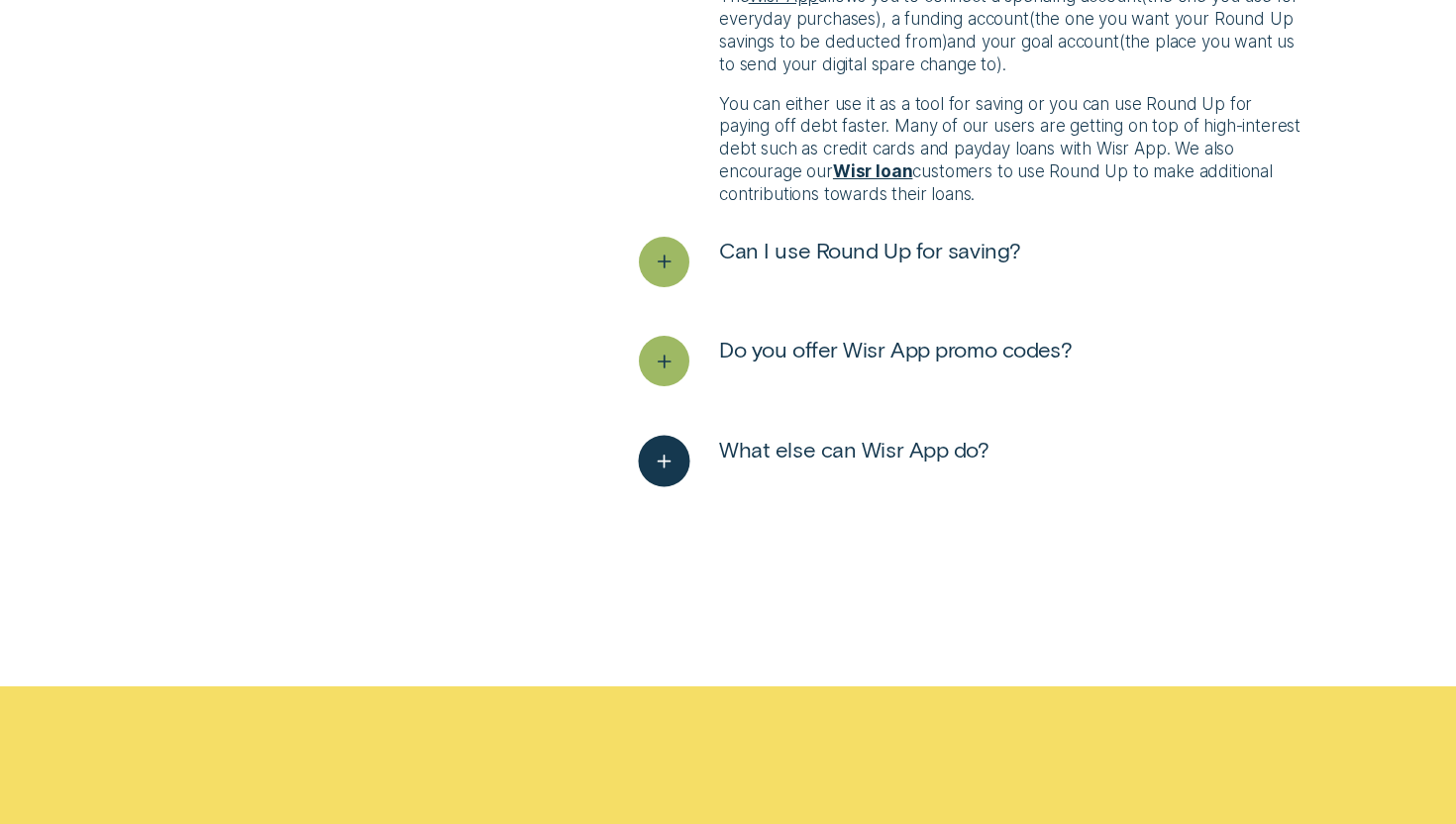 click 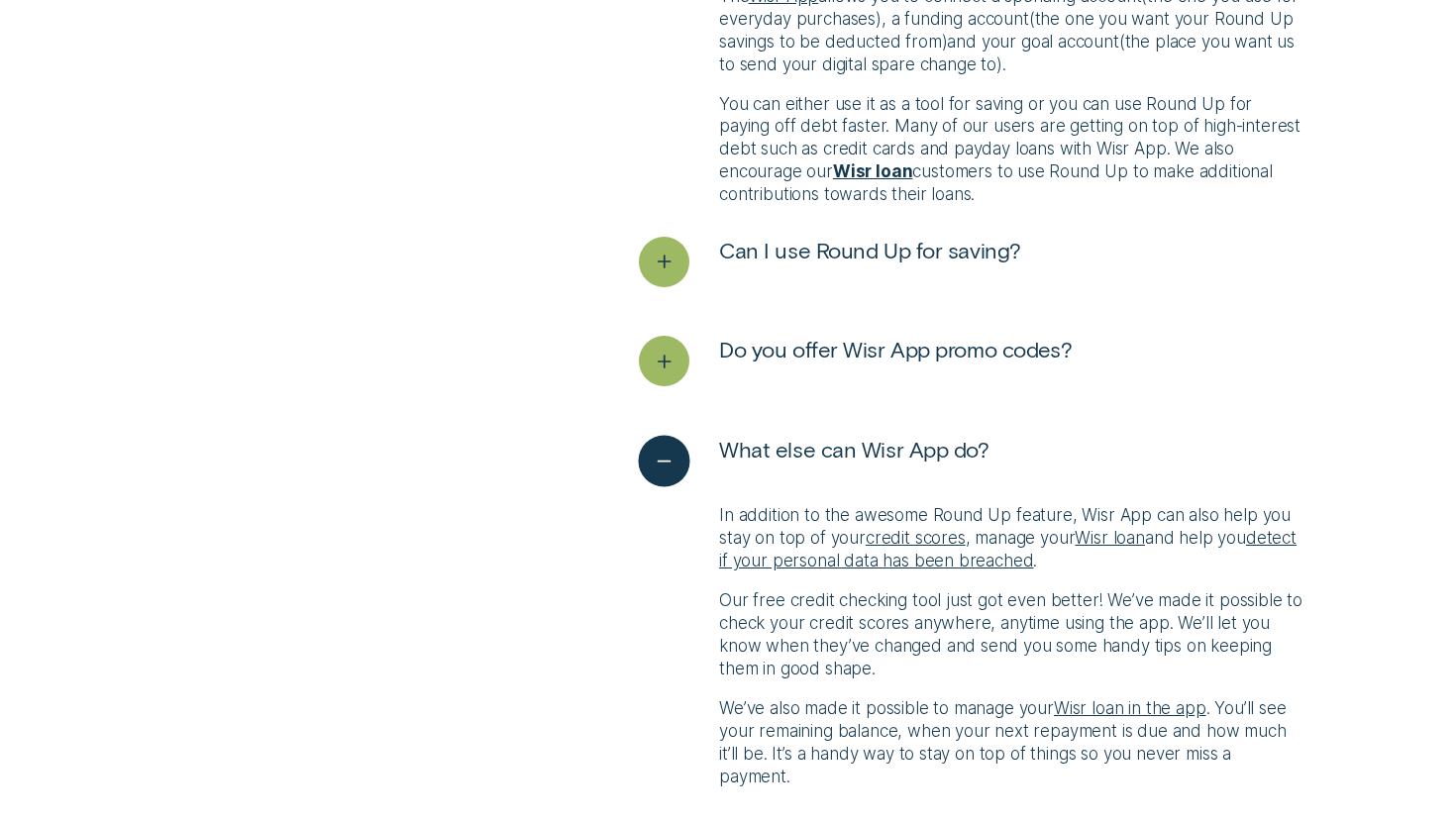 click 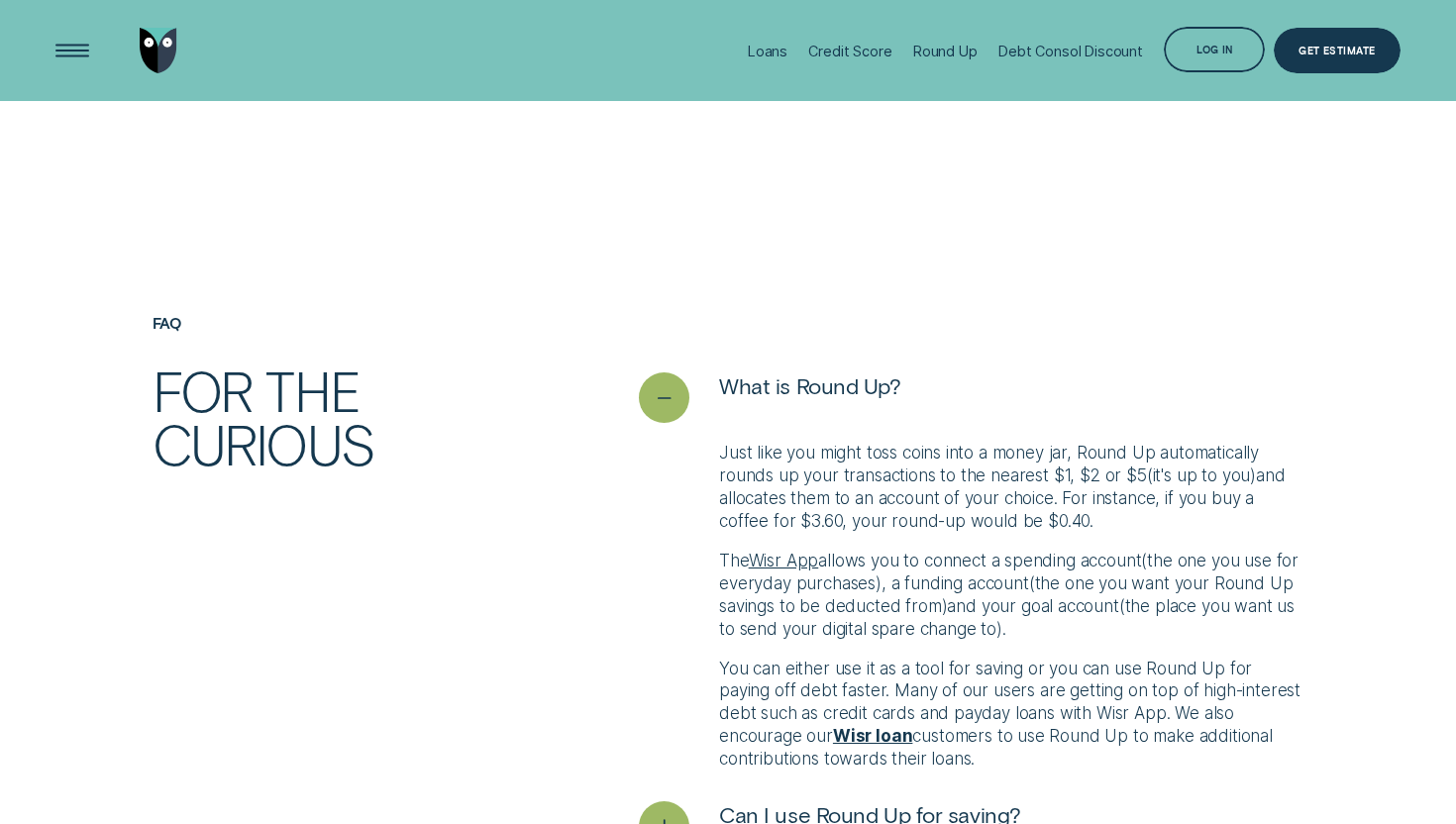 scroll, scrollTop: 3663, scrollLeft: 0, axis: vertical 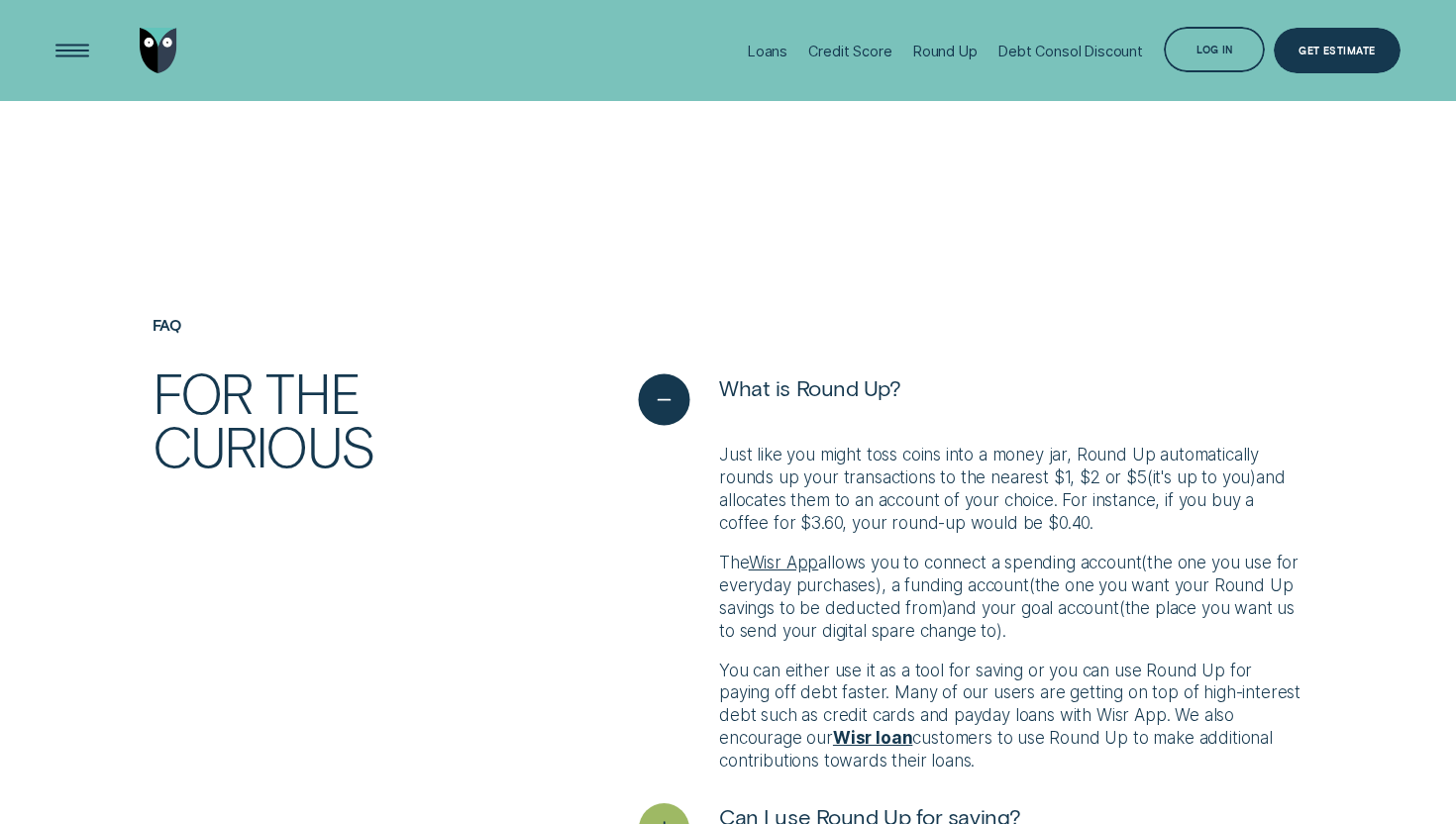 click 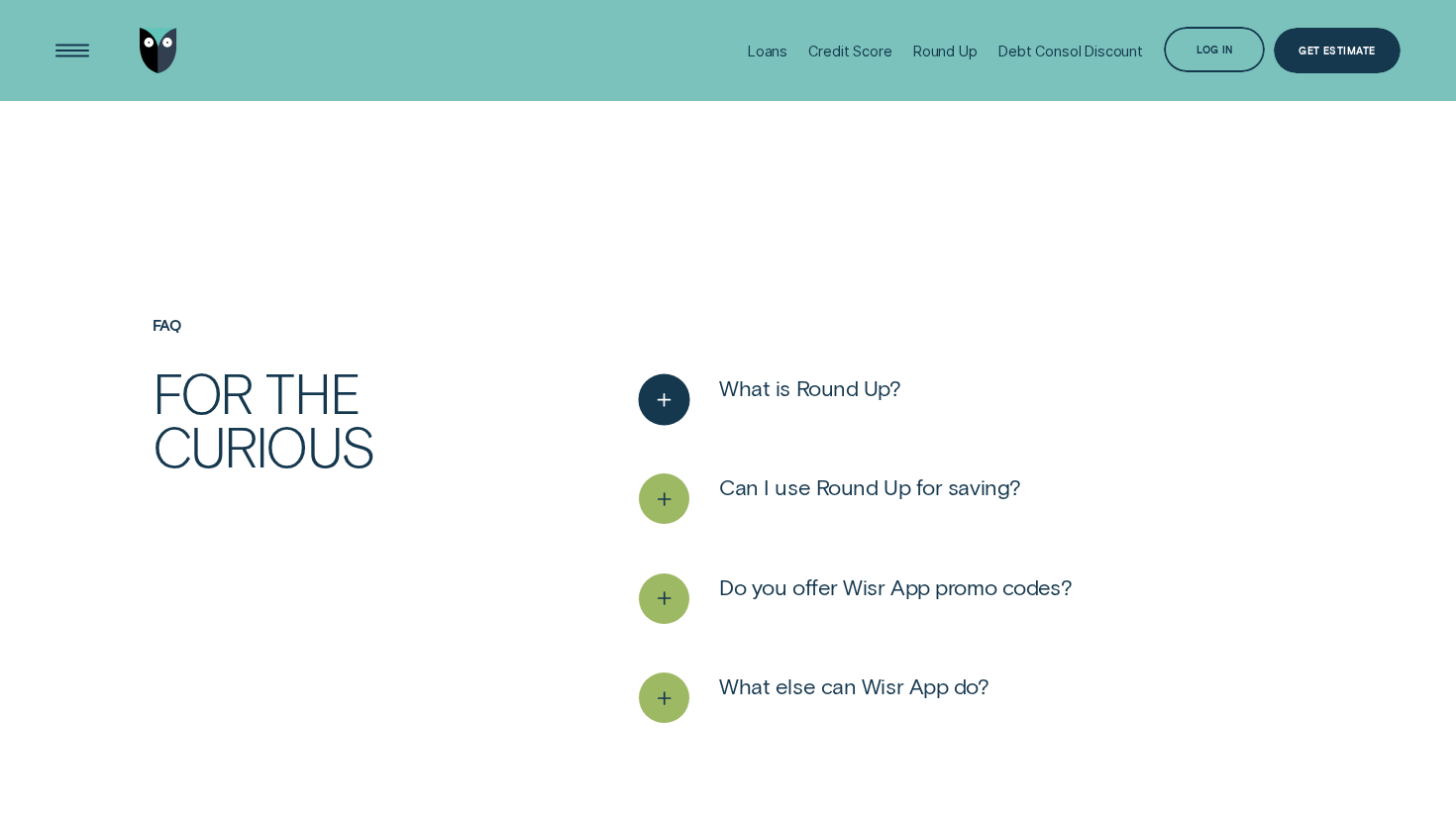click 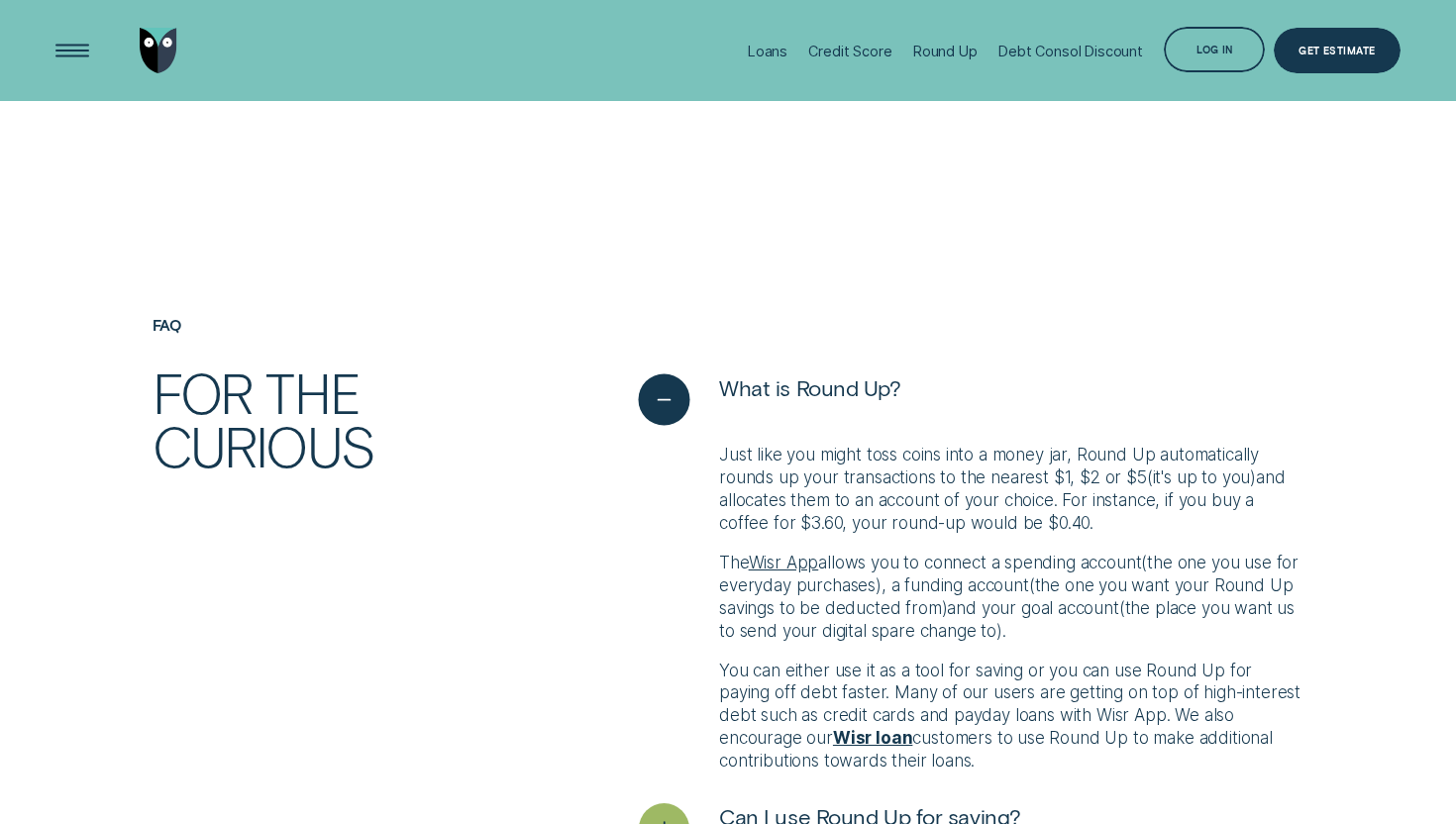click 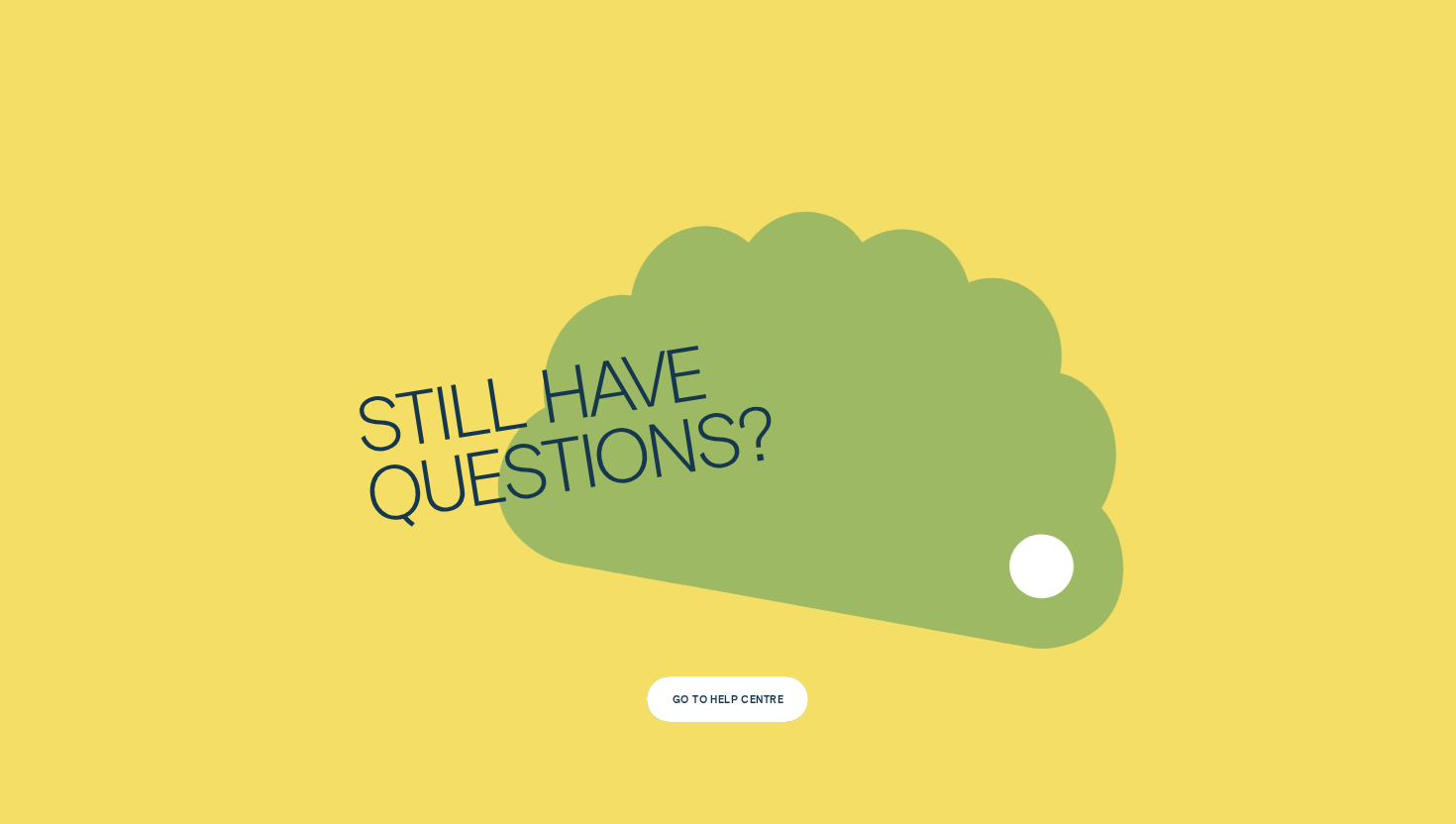 scroll, scrollTop: 4705, scrollLeft: 0, axis: vertical 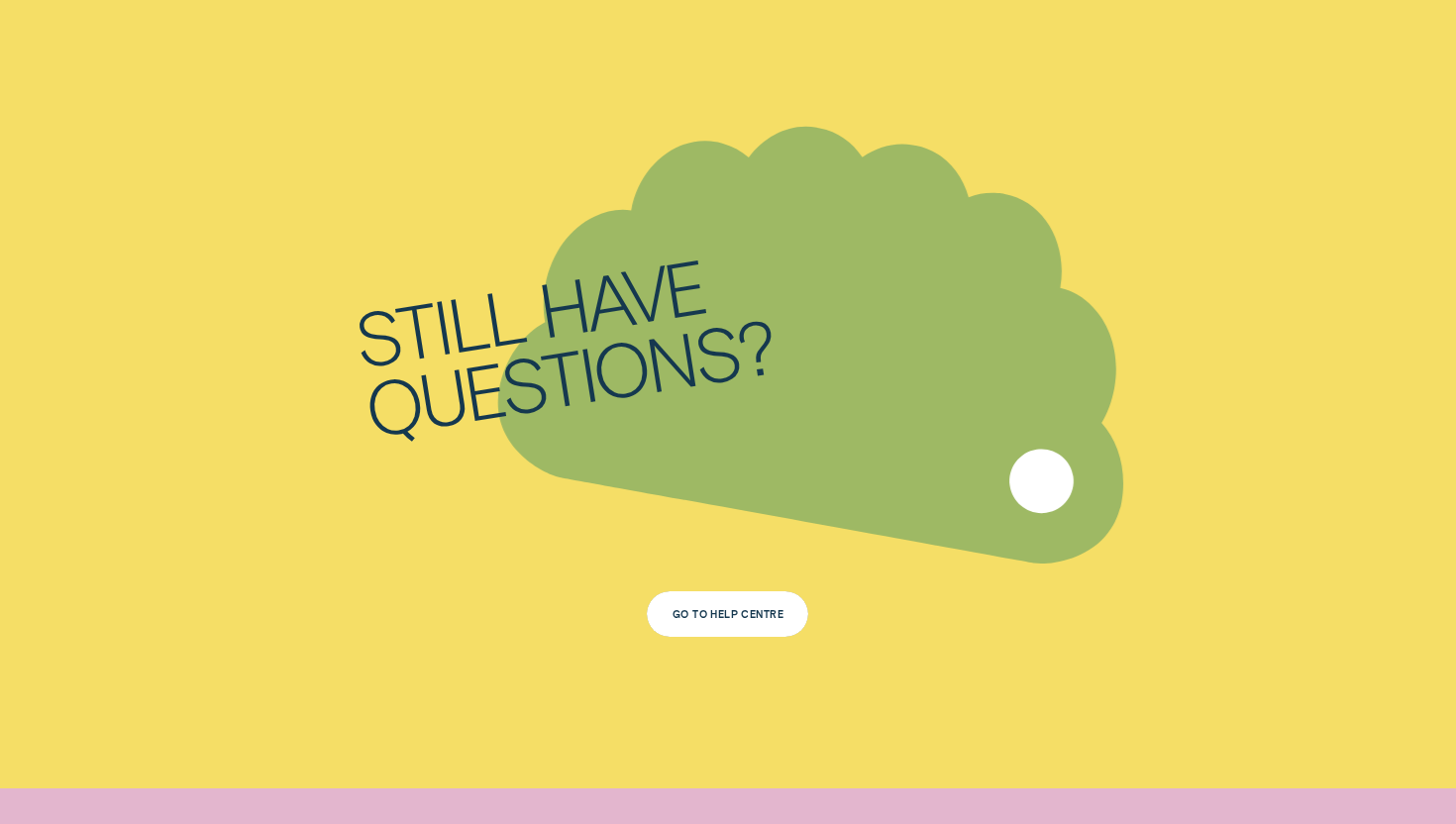click on "Go To Help Centre" at bounding box center (728, 614) 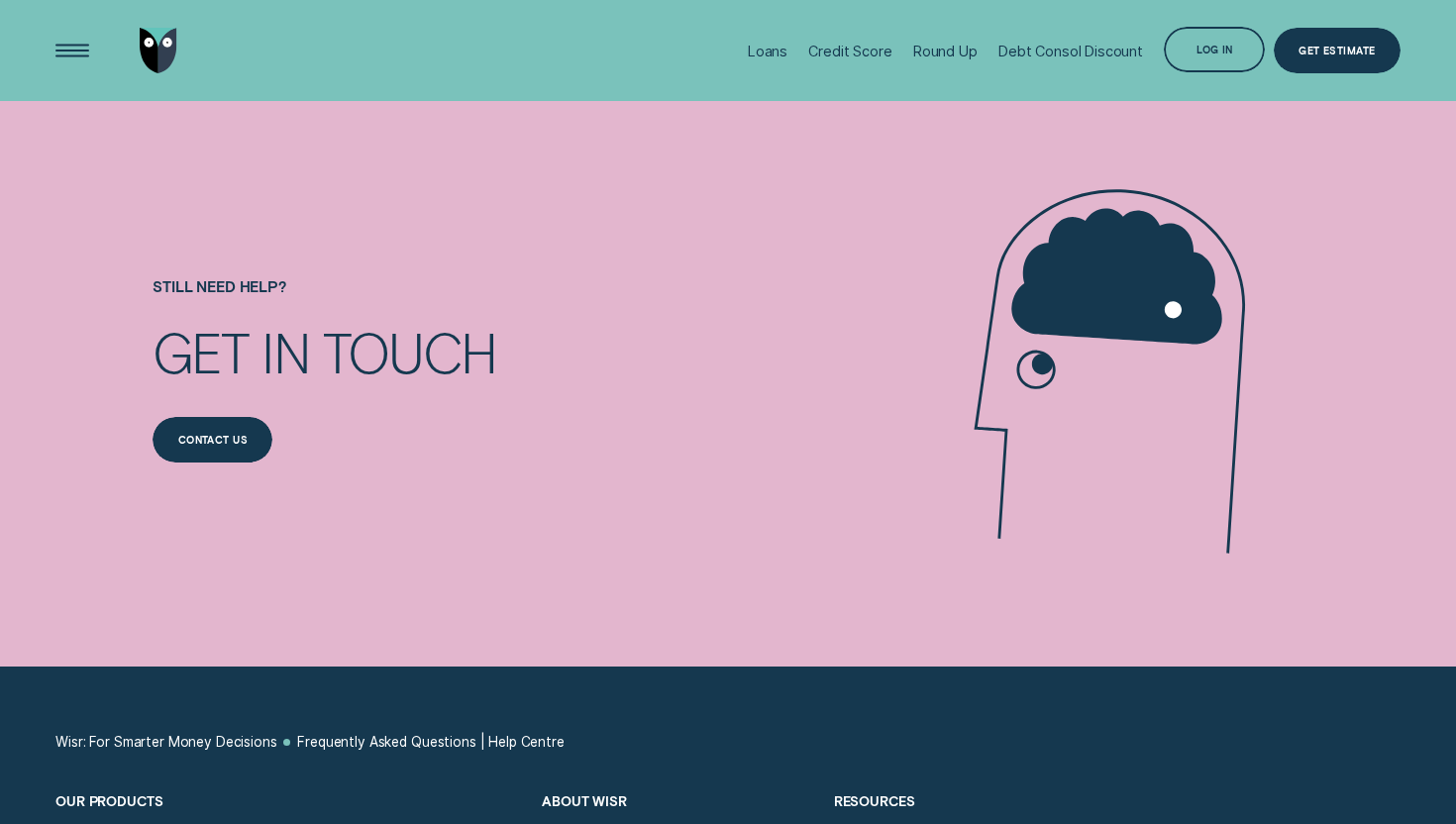 scroll, scrollTop: 1679, scrollLeft: 0, axis: vertical 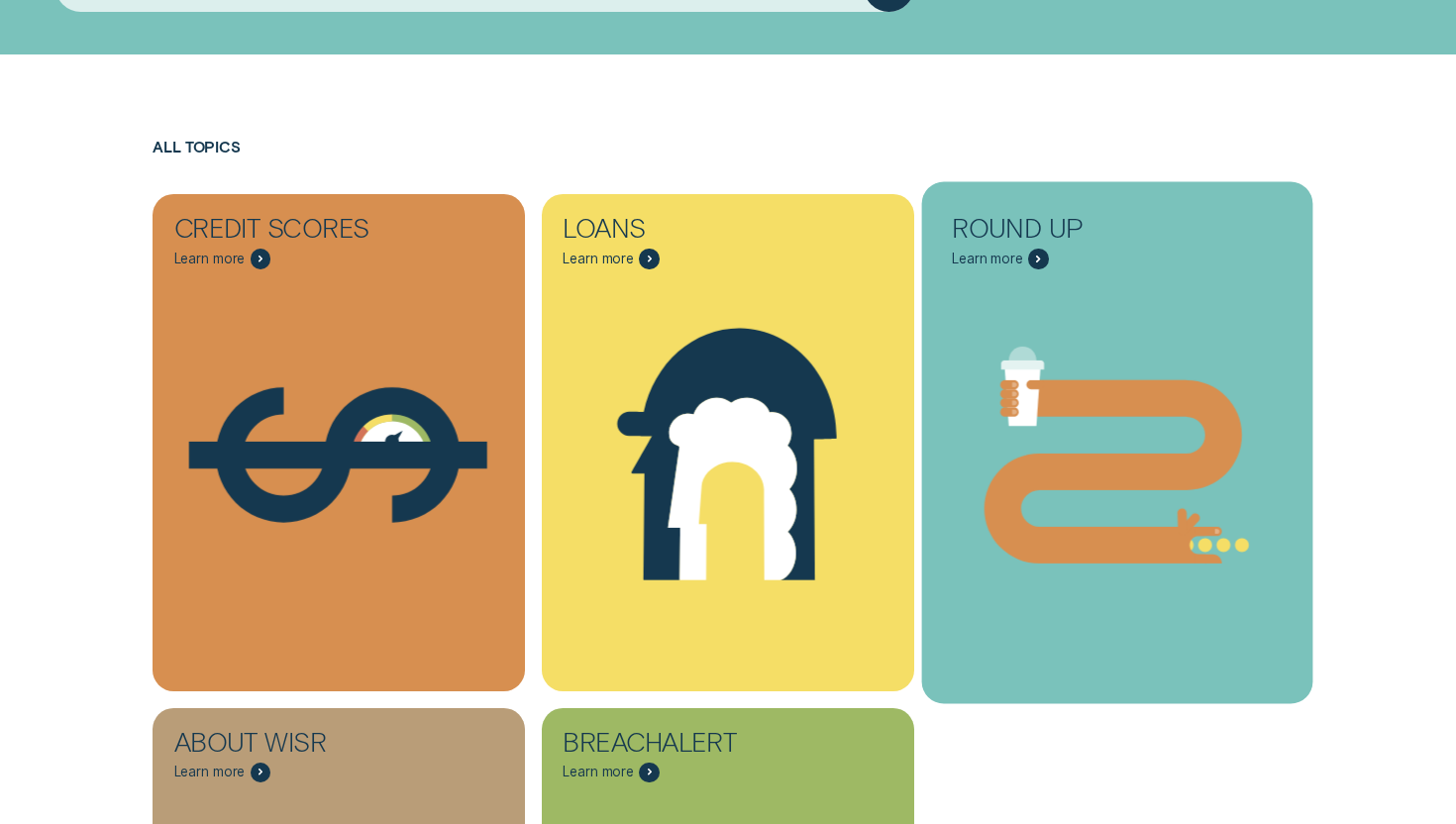 click 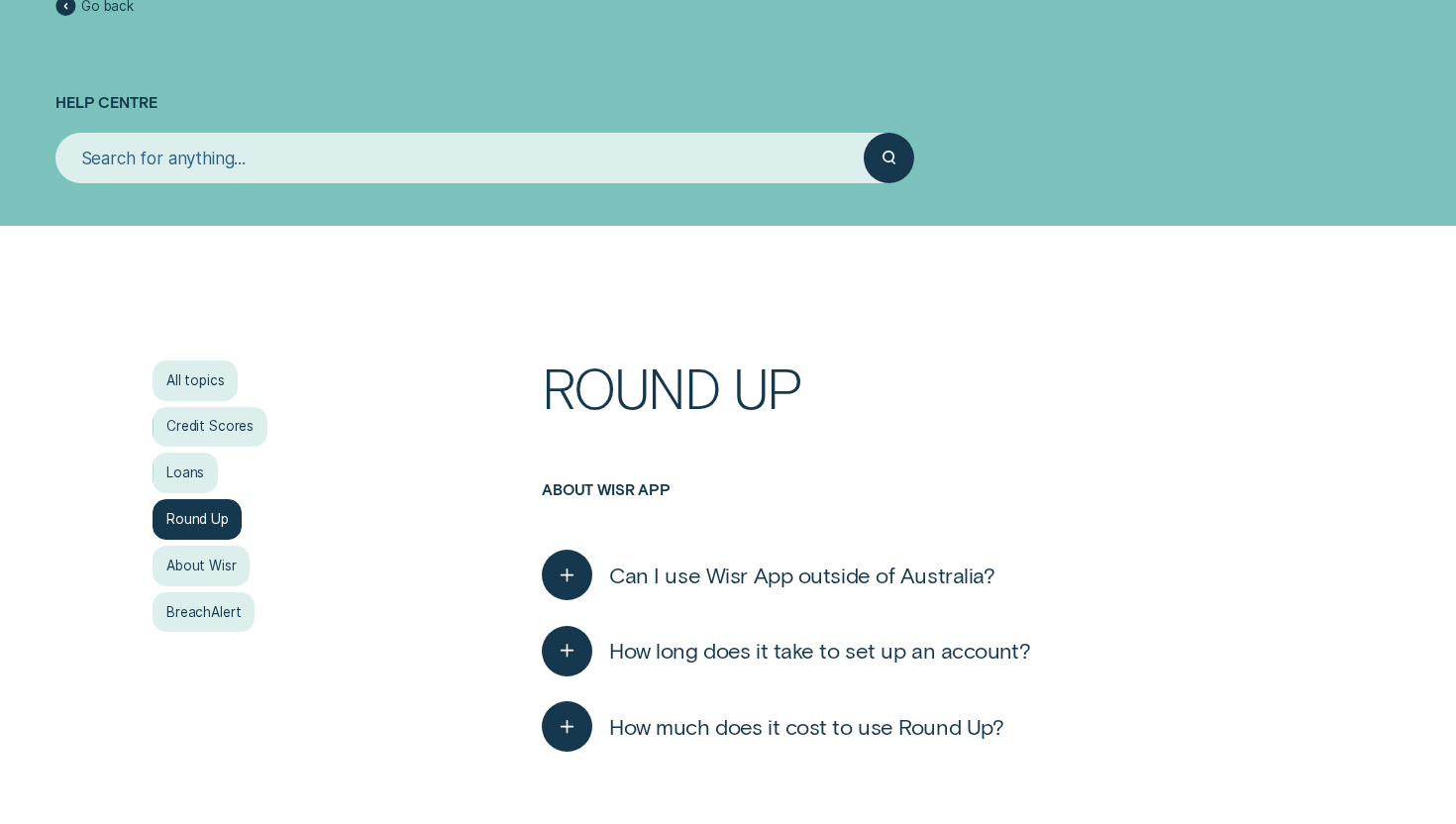 scroll, scrollTop: 0, scrollLeft: 0, axis: both 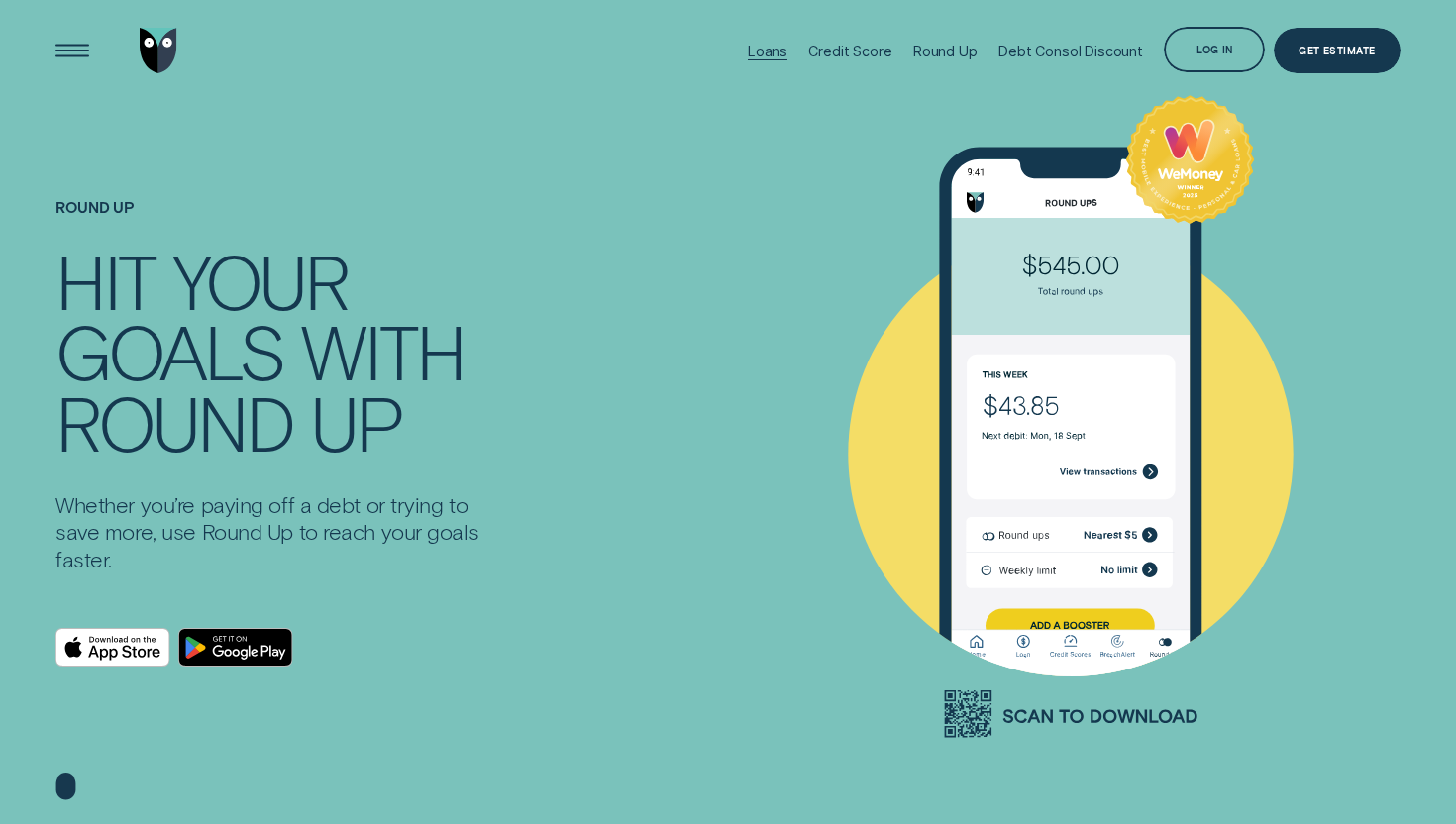 click on "Loans" at bounding box center [768, 51] 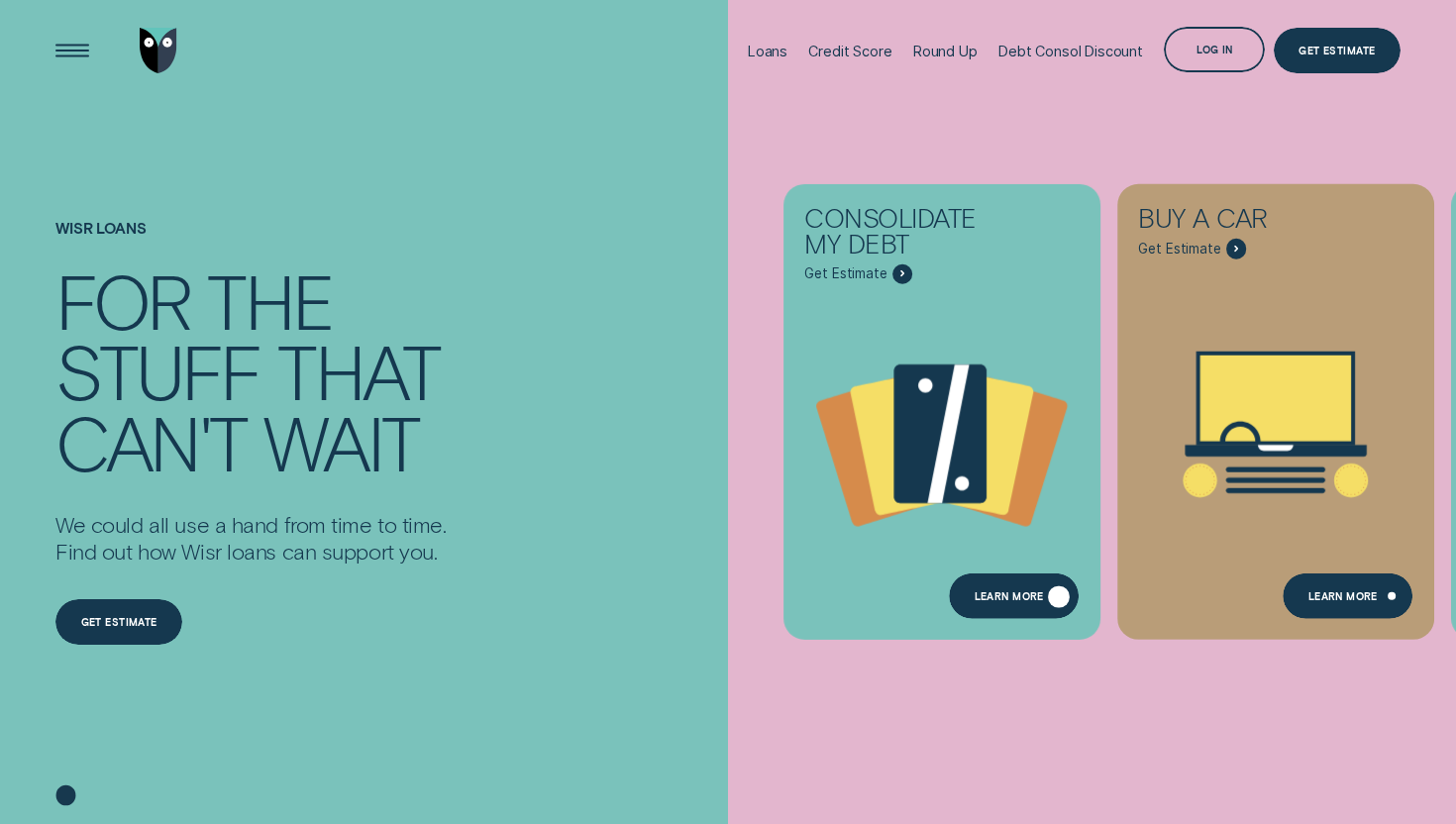 click on "Learn more" at bounding box center (1009, 598) 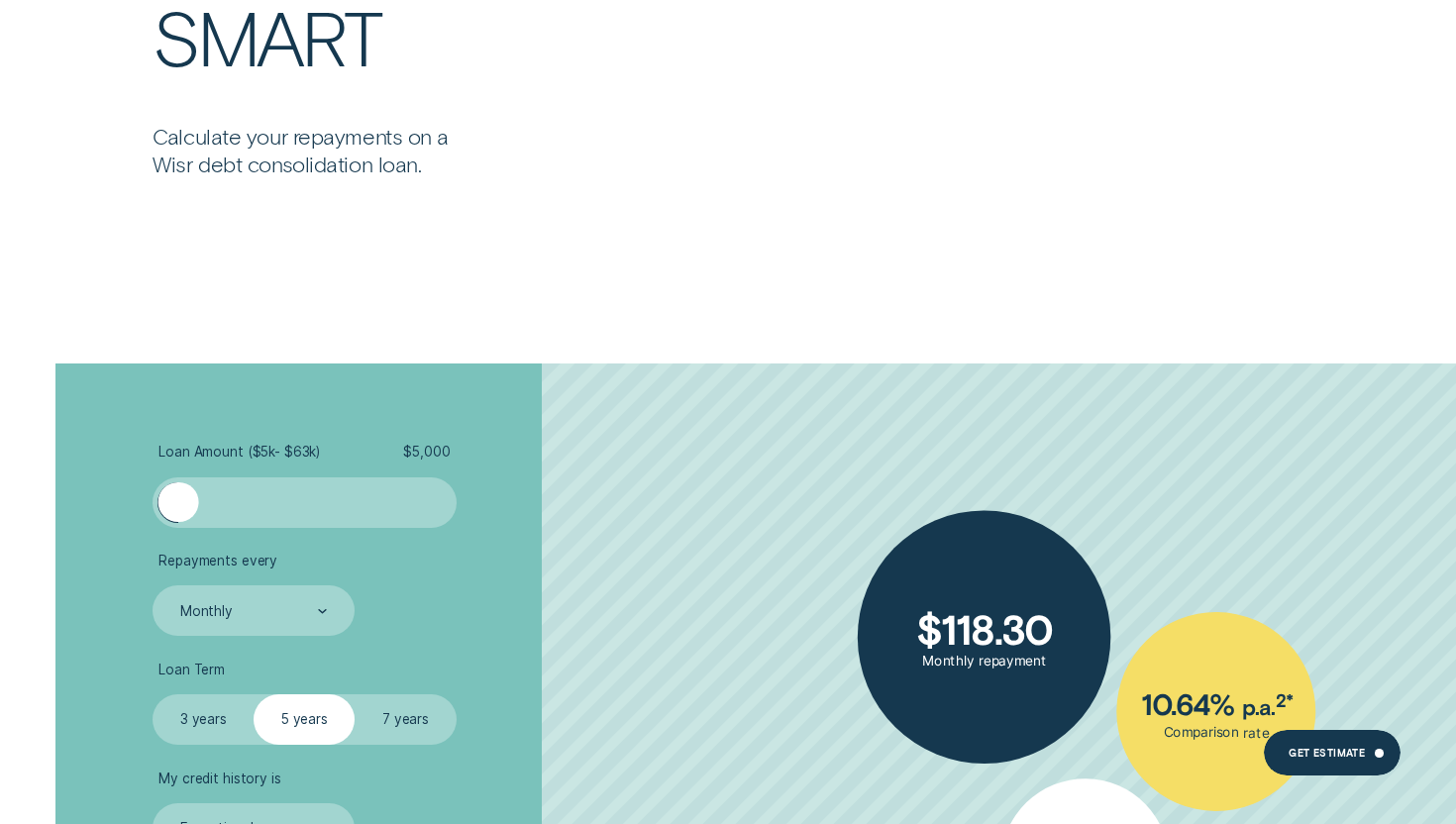 scroll, scrollTop: 3377, scrollLeft: 0, axis: vertical 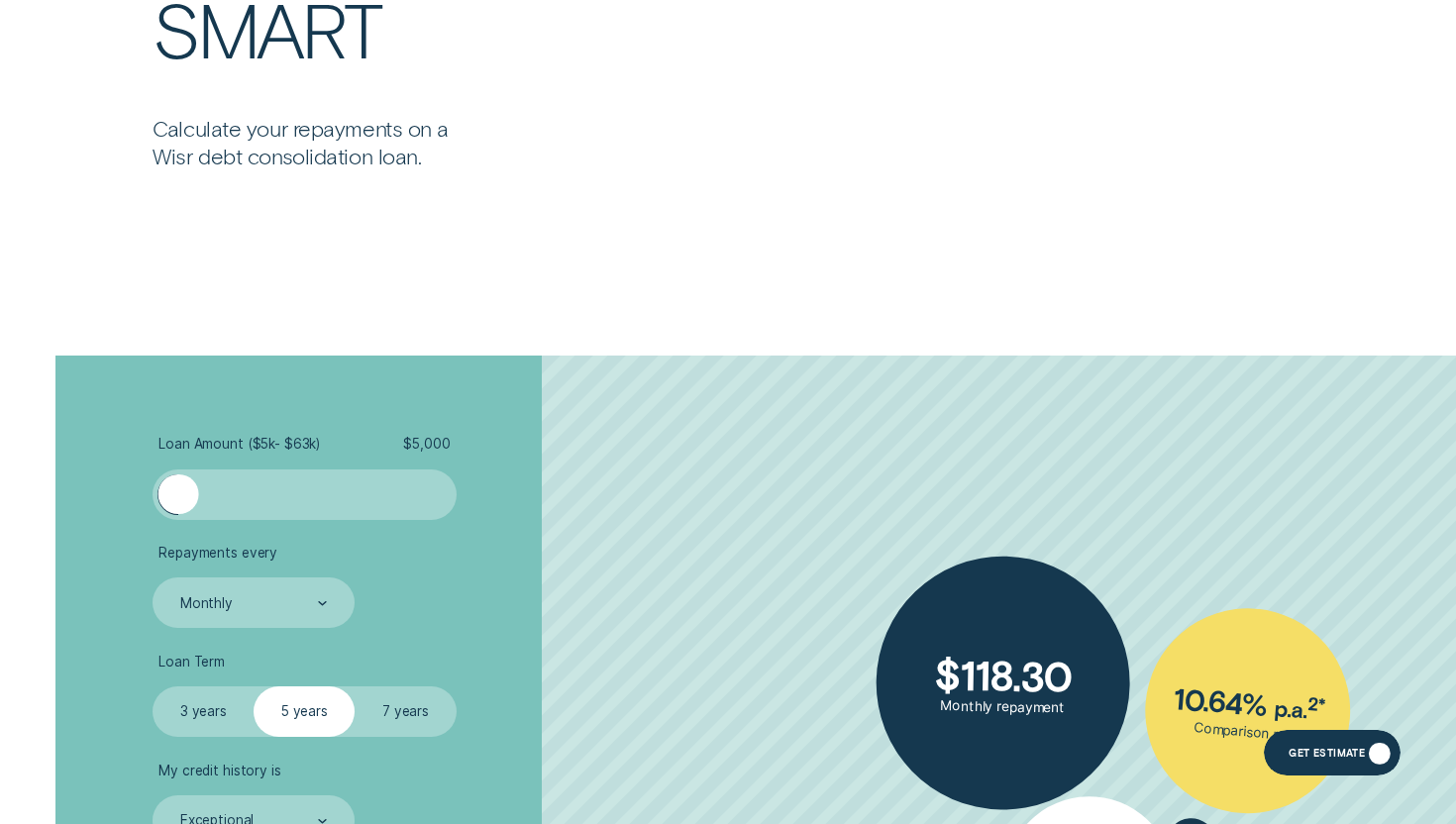 click on "Get Estimate" at bounding box center [1332, 753] 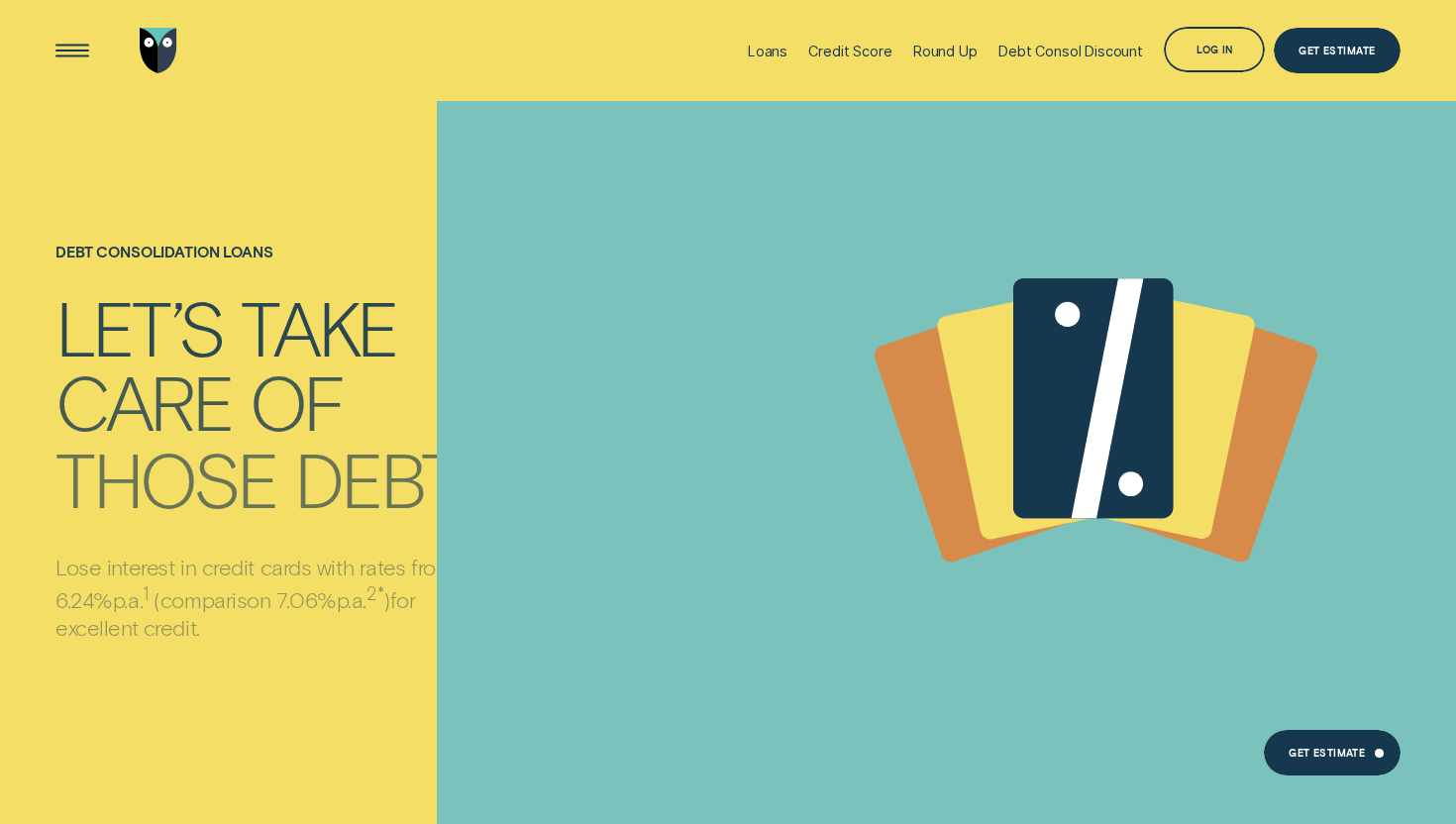 scroll, scrollTop: 3377, scrollLeft: 0, axis: vertical 